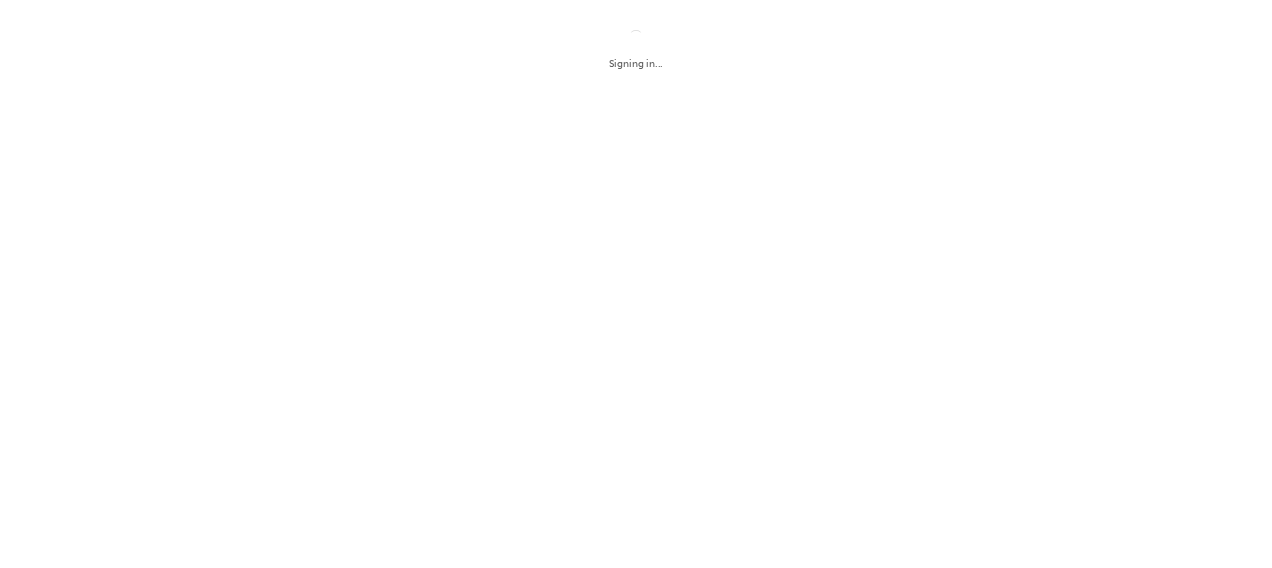 scroll, scrollTop: 0, scrollLeft: 0, axis: both 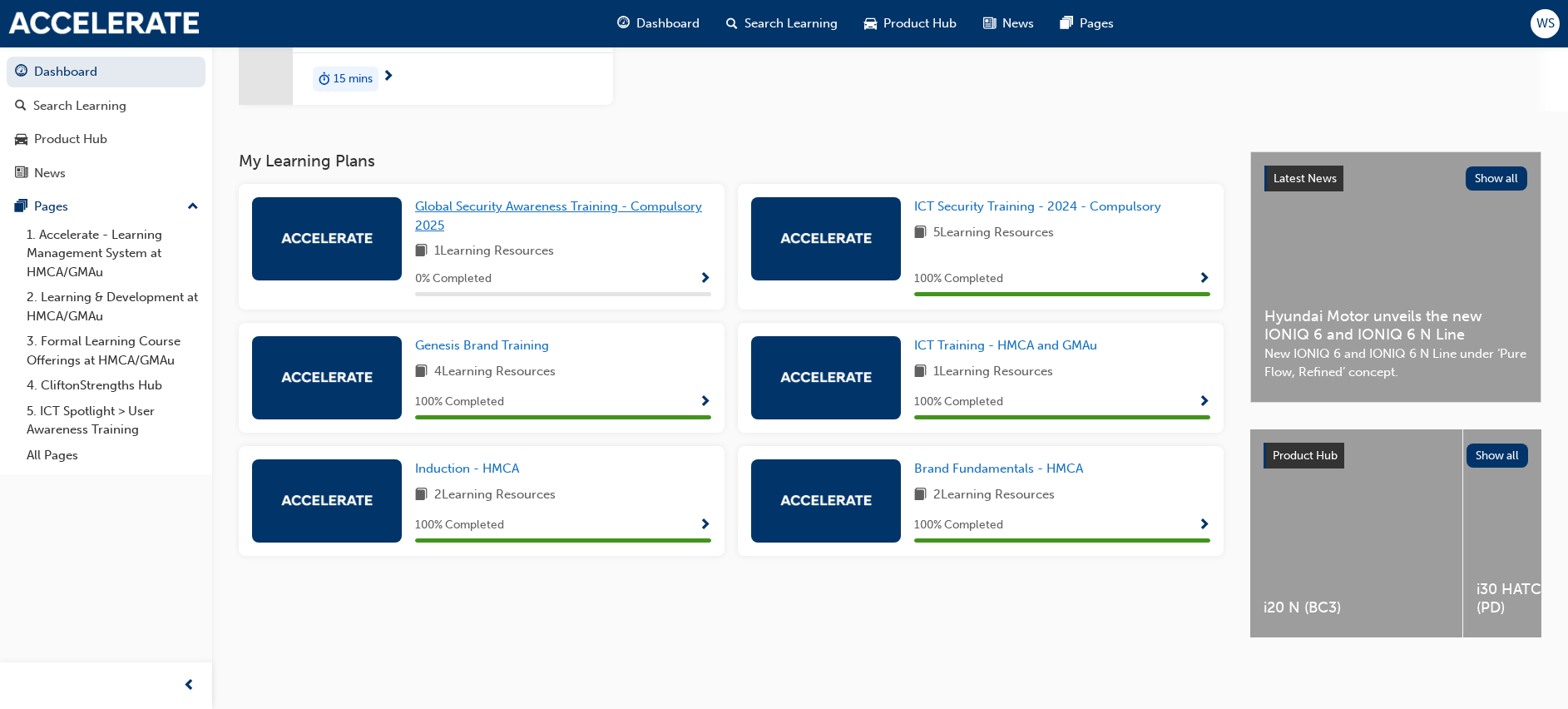 click on "Global Security Awareness Training - Compulsory 2025" at bounding box center (558, 216) 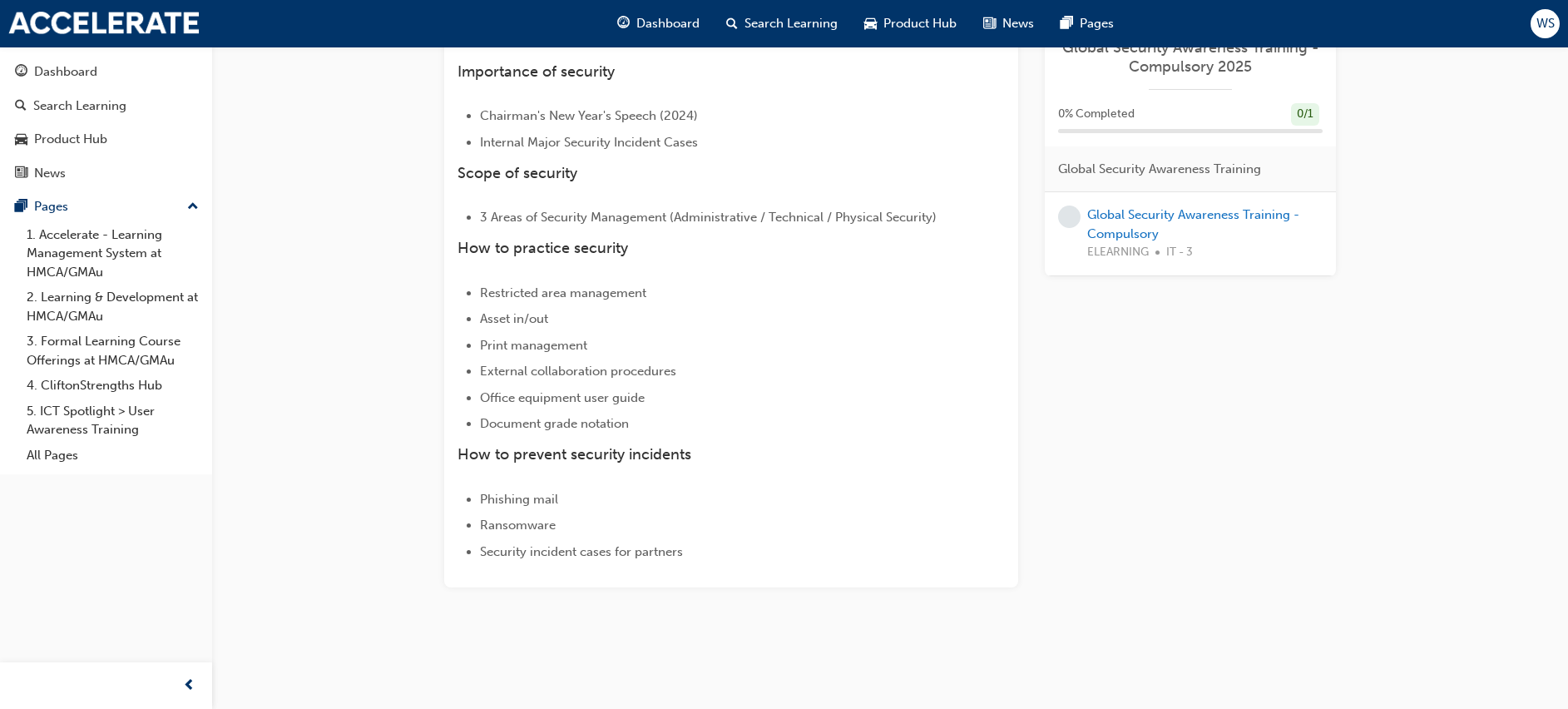scroll, scrollTop: 10, scrollLeft: 0, axis: vertical 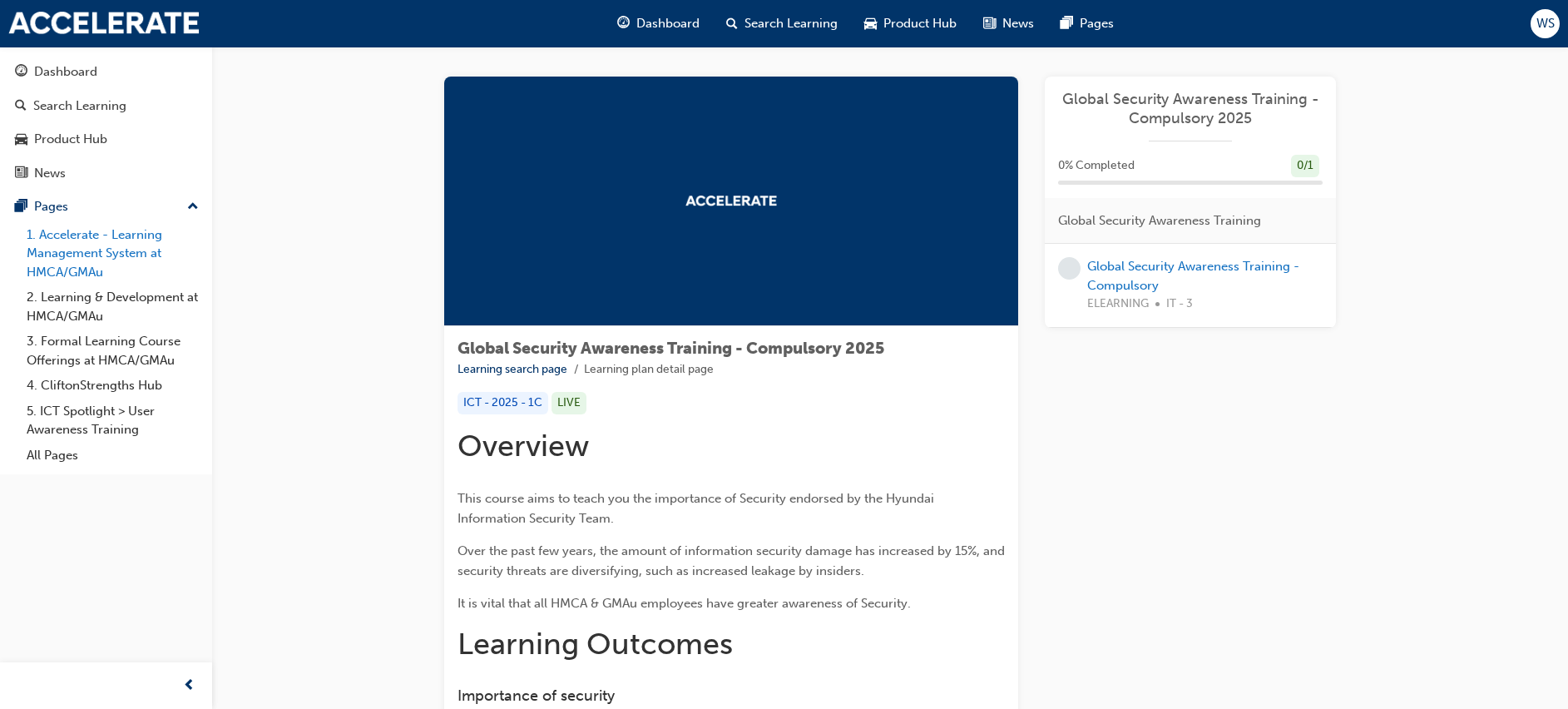 click on "1. Accelerate - Learning Management System at HMCA/GMAu" at bounding box center [112, 254] 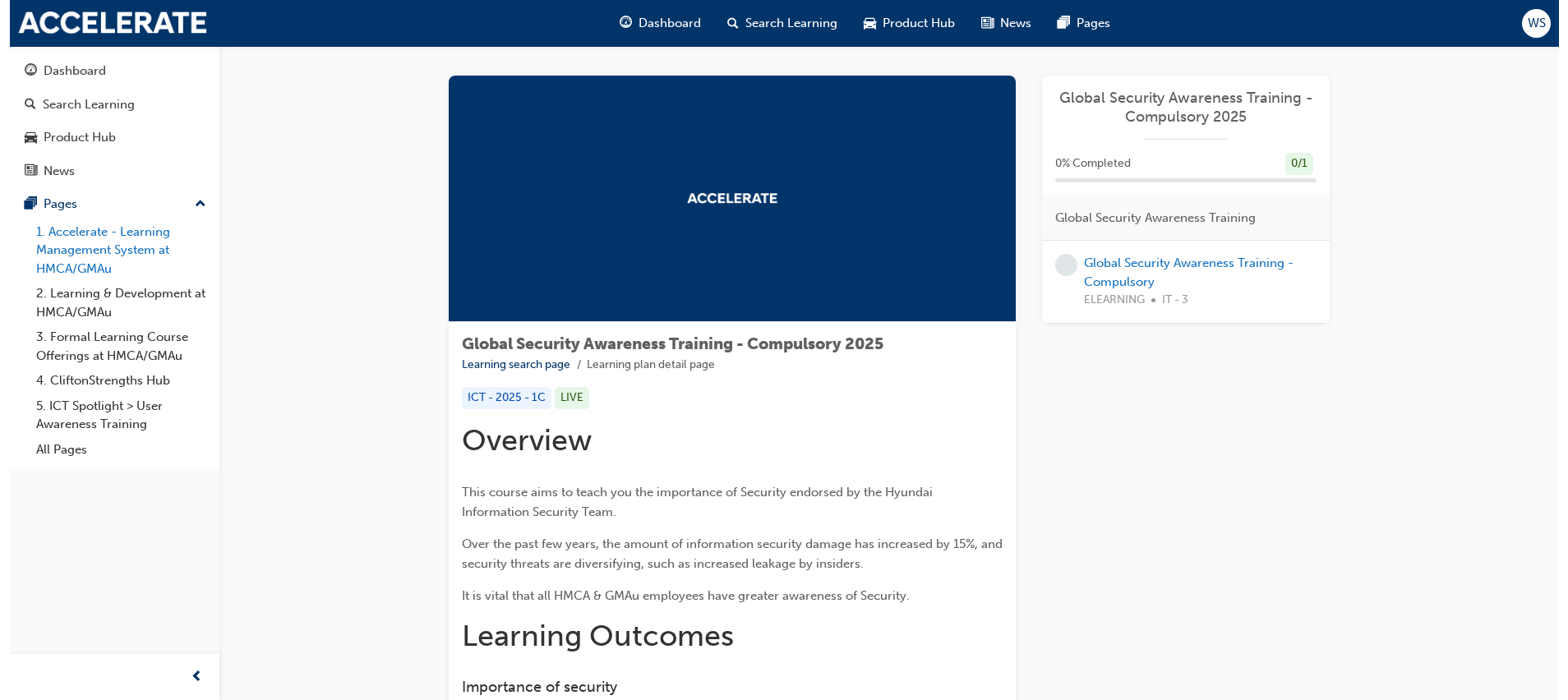 scroll, scrollTop: 0, scrollLeft: 0, axis: both 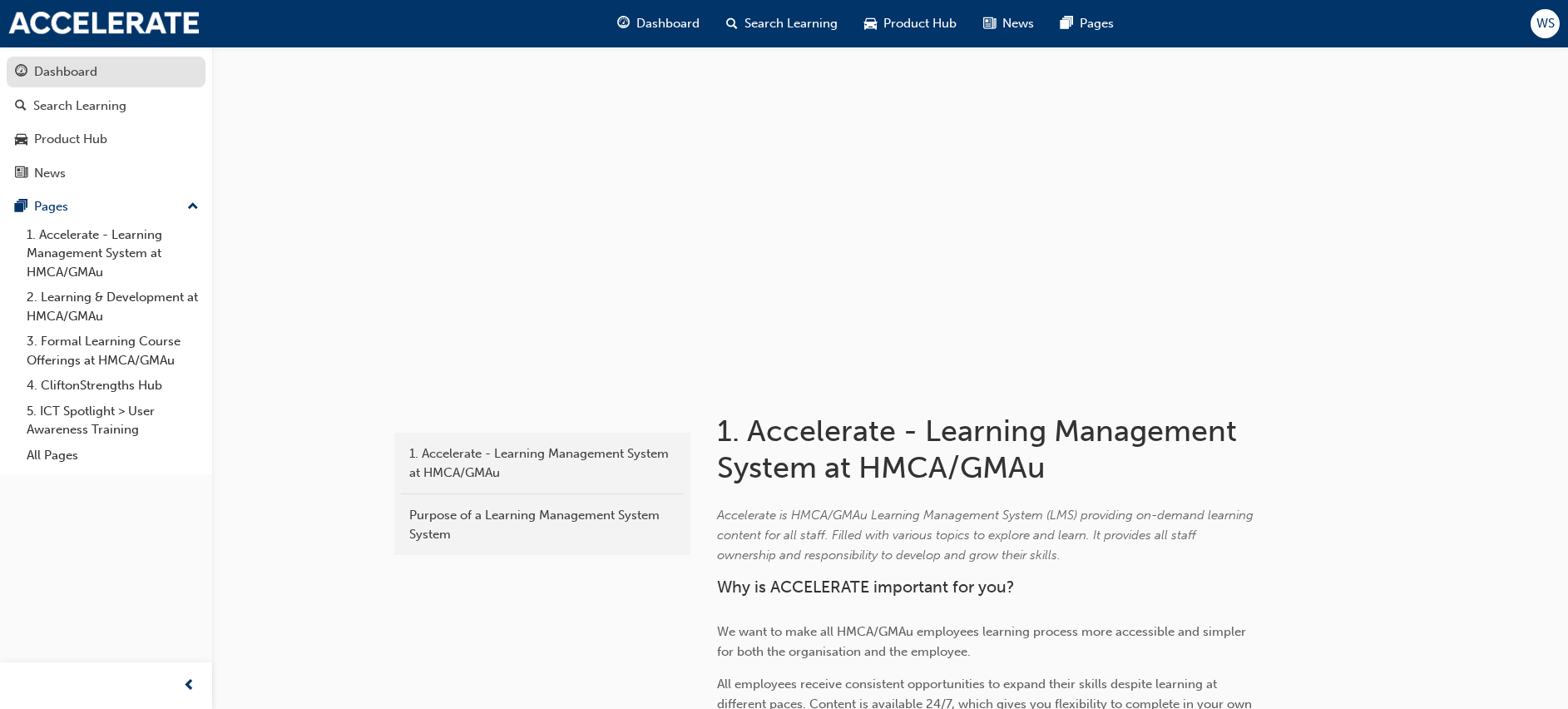 click on "Dashboard" at bounding box center [106, 72] 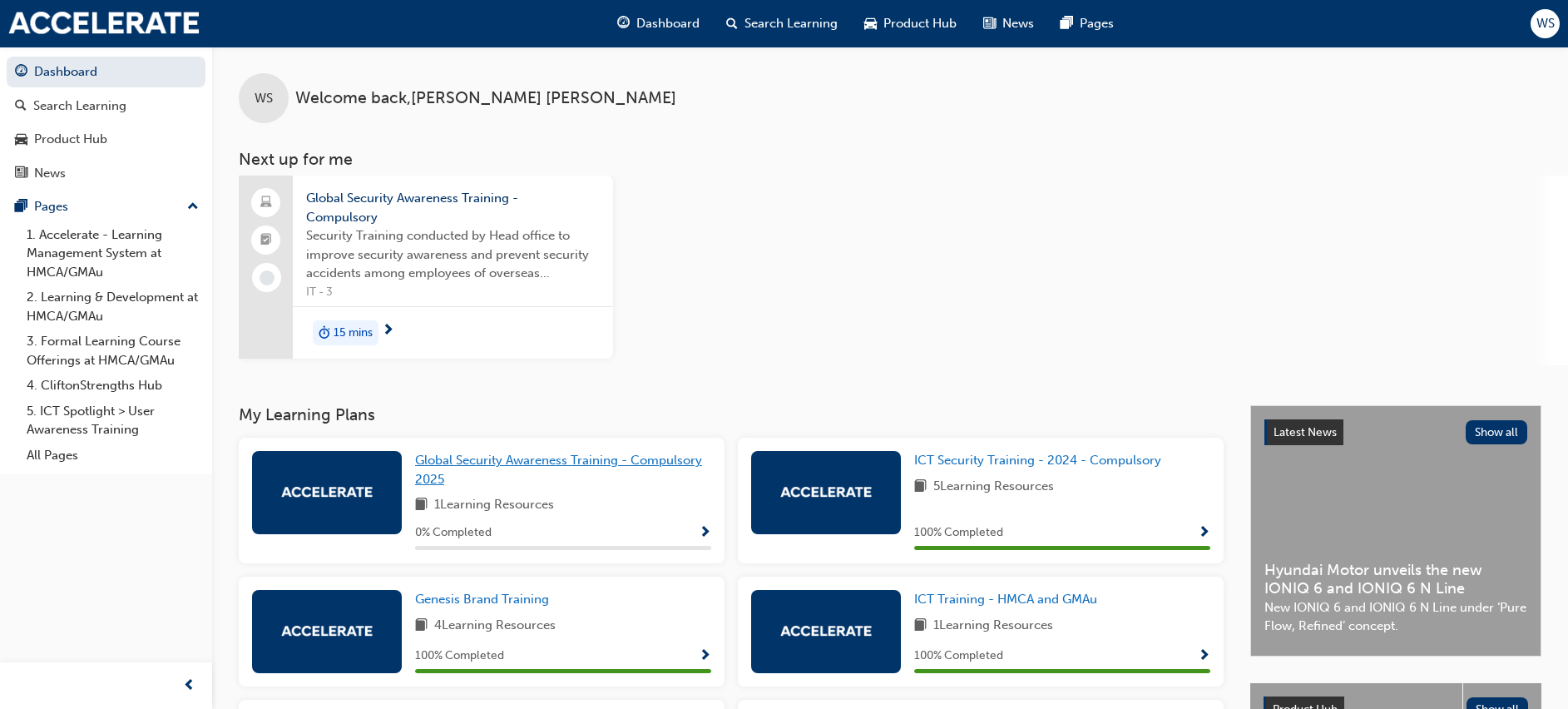 click on "Global Security Awareness Training - Compulsory 2025" at bounding box center (558, 469) 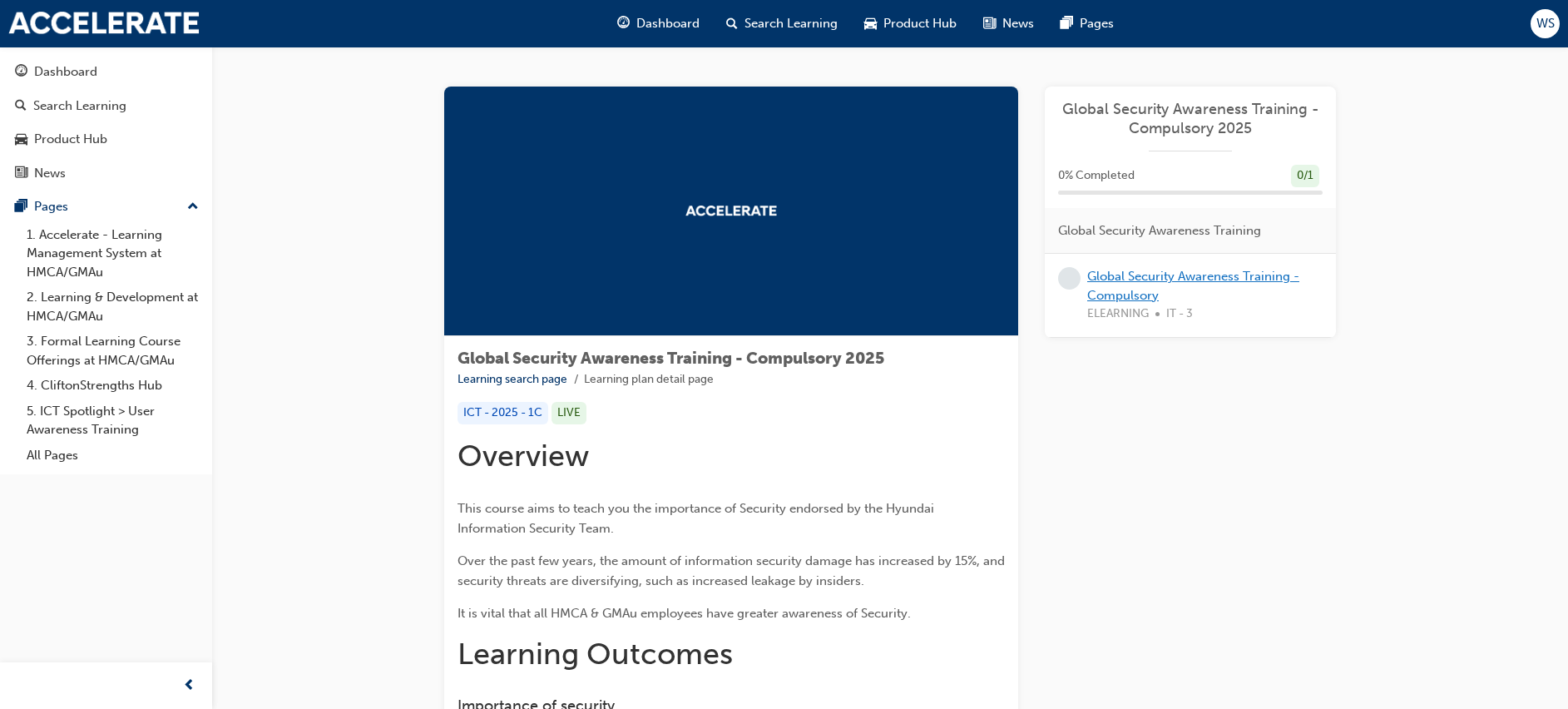 click on "Global Security Awareness Training - Compulsory" at bounding box center [1193, 285] 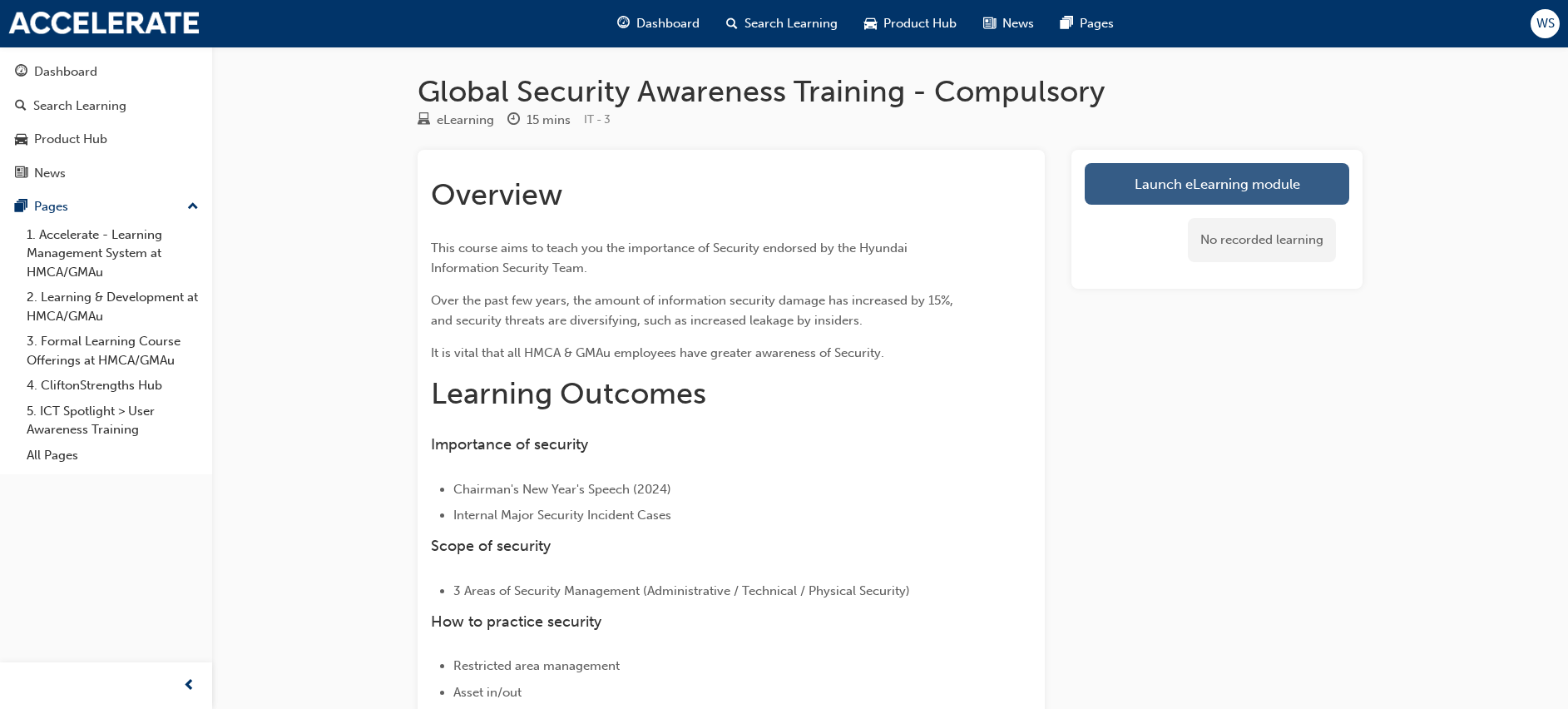click on "Launch eLearning module" at bounding box center [1217, 184] 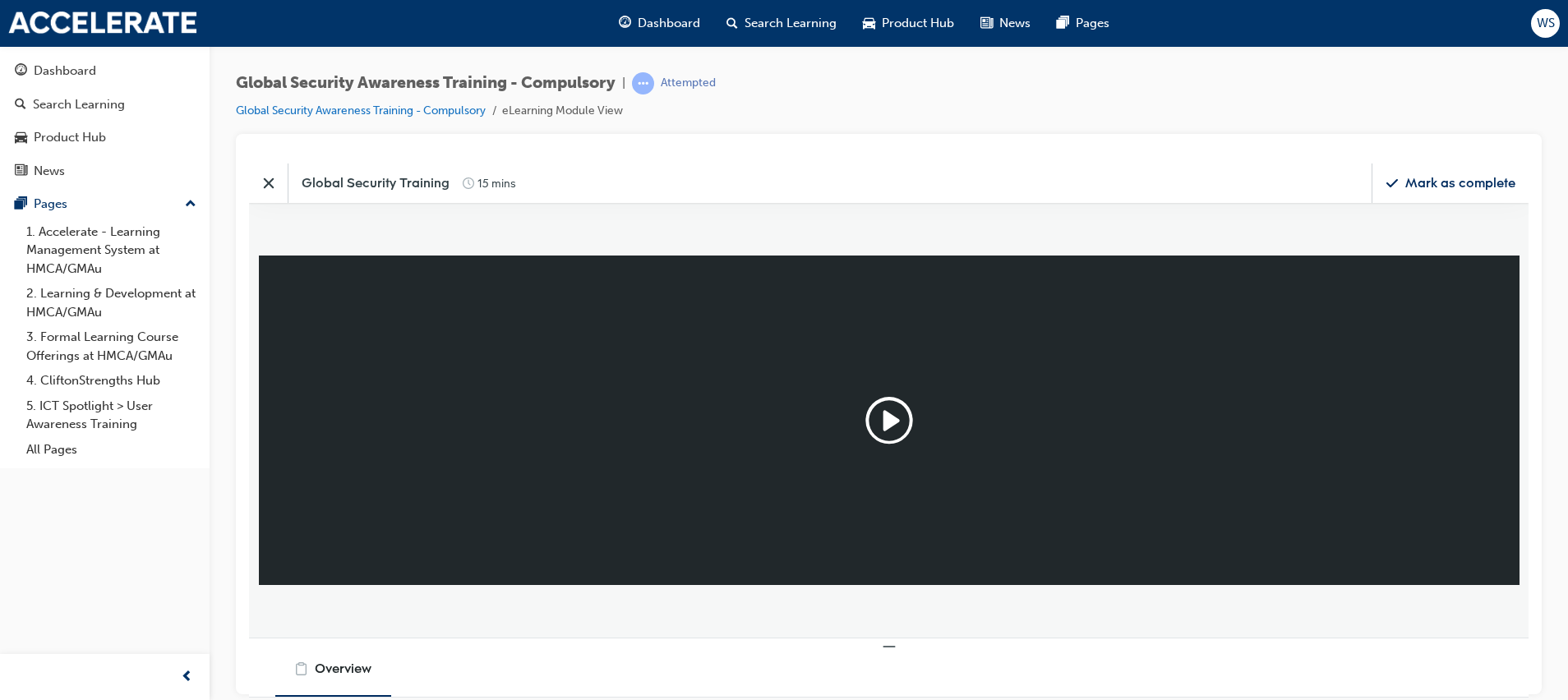 scroll, scrollTop: 0, scrollLeft: 0, axis: both 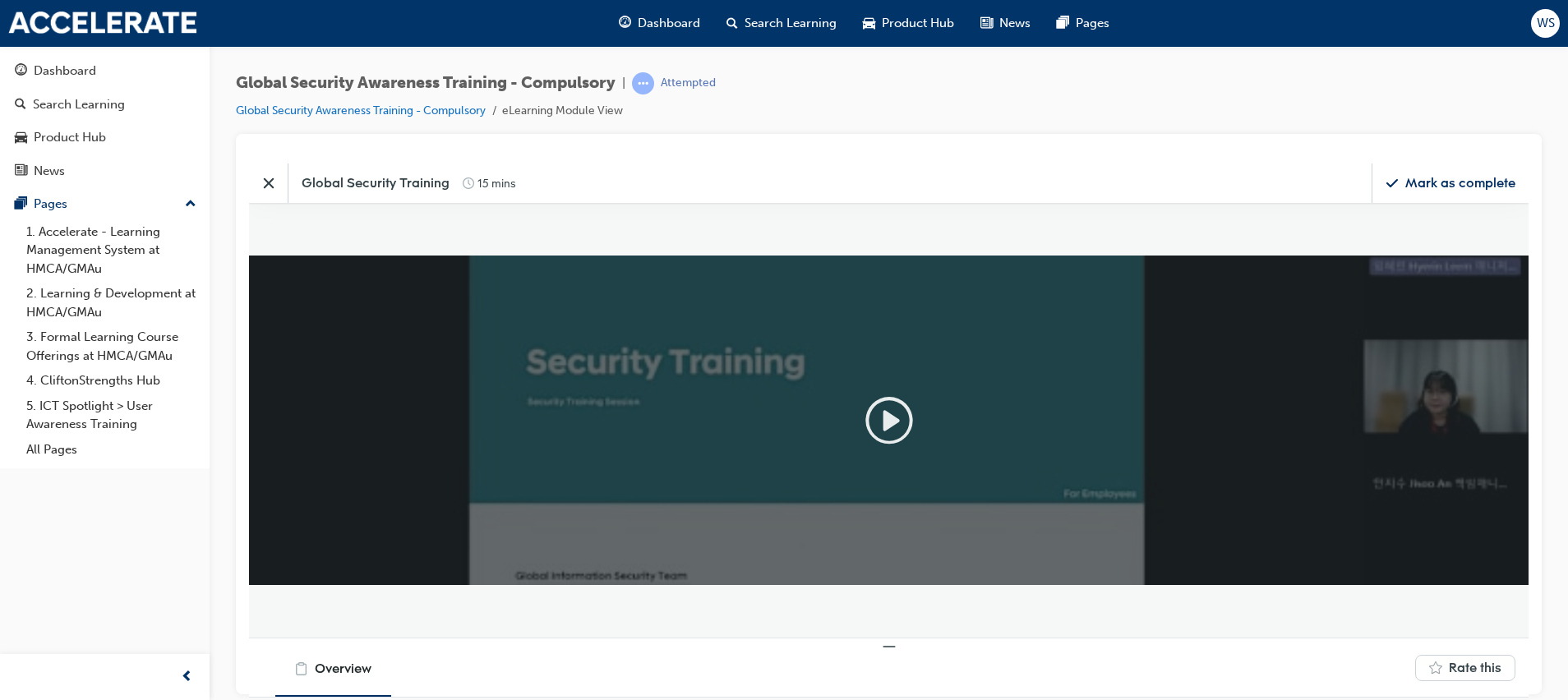 click 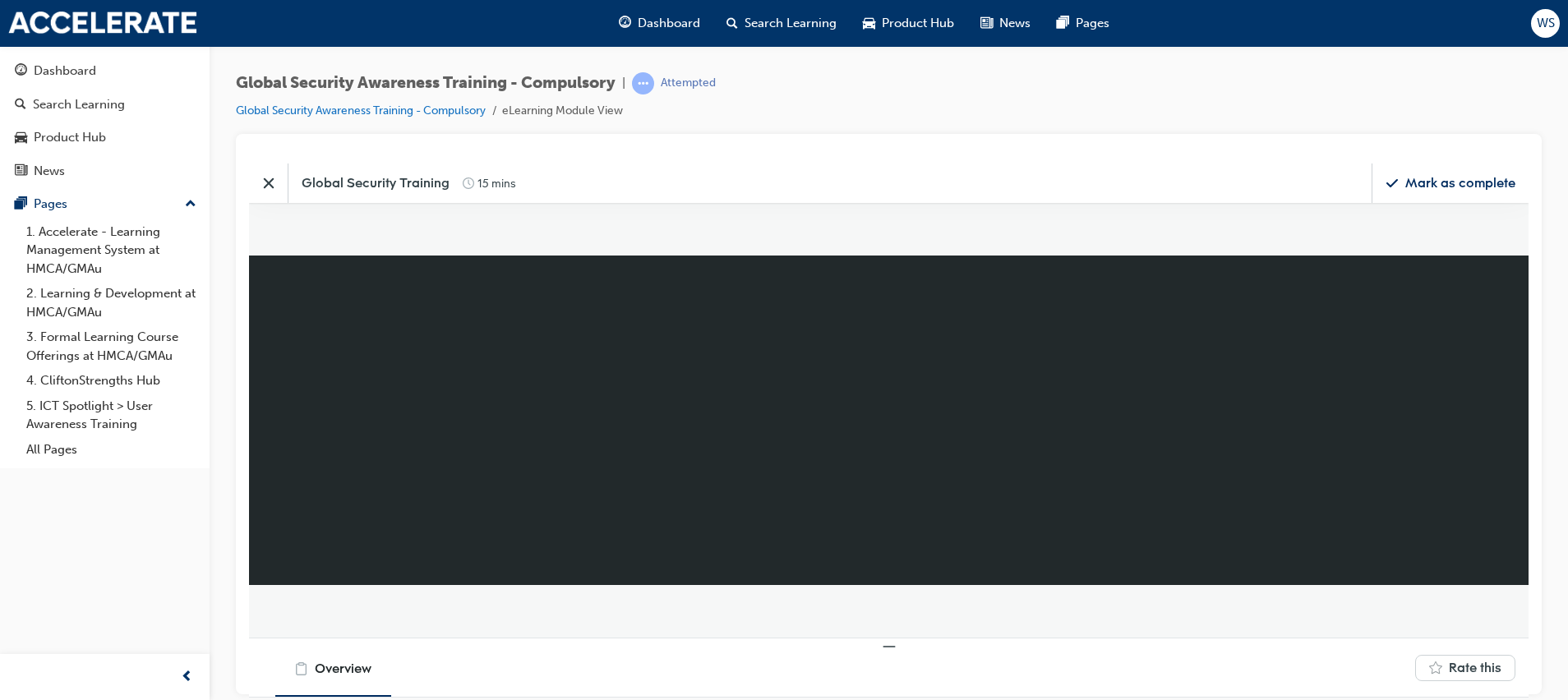 type 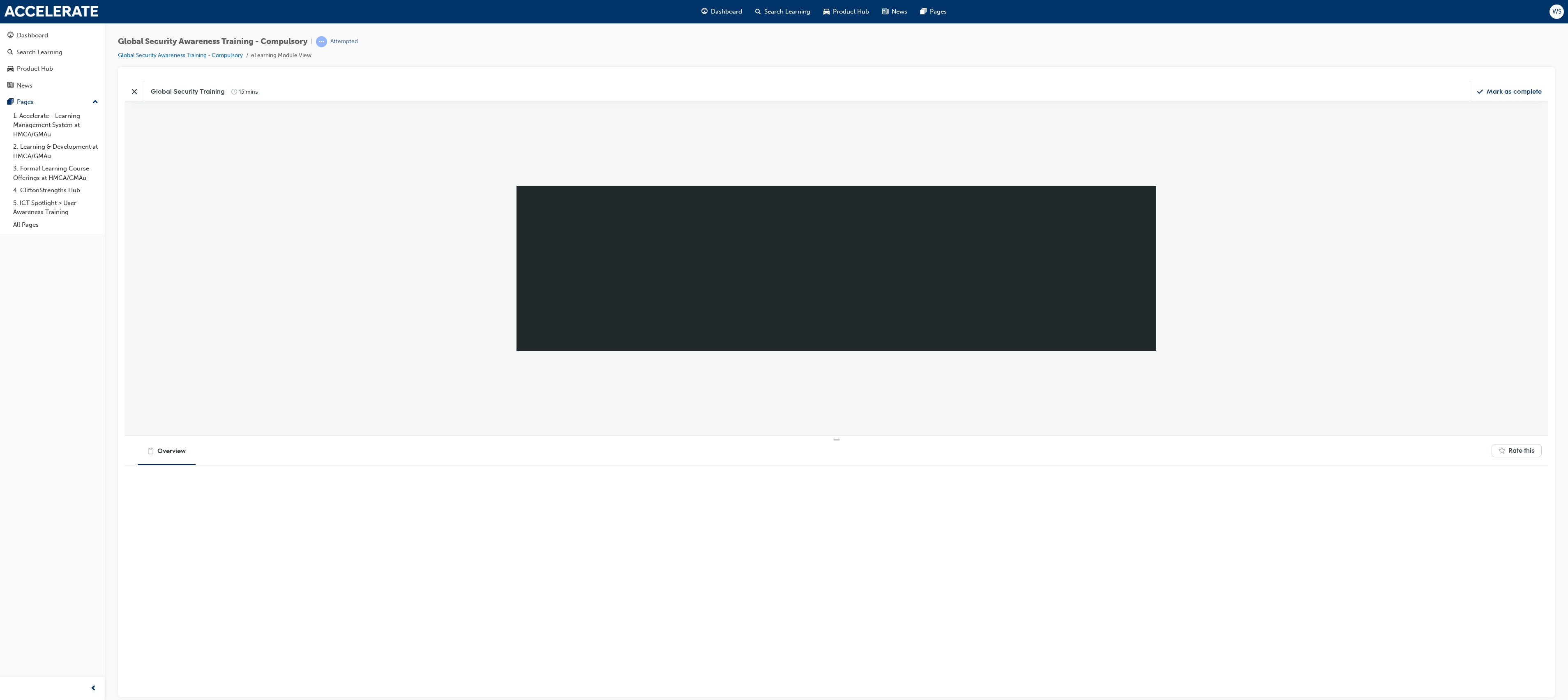 scroll, scrollTop: 4, scrollLeft: 4, axis: both 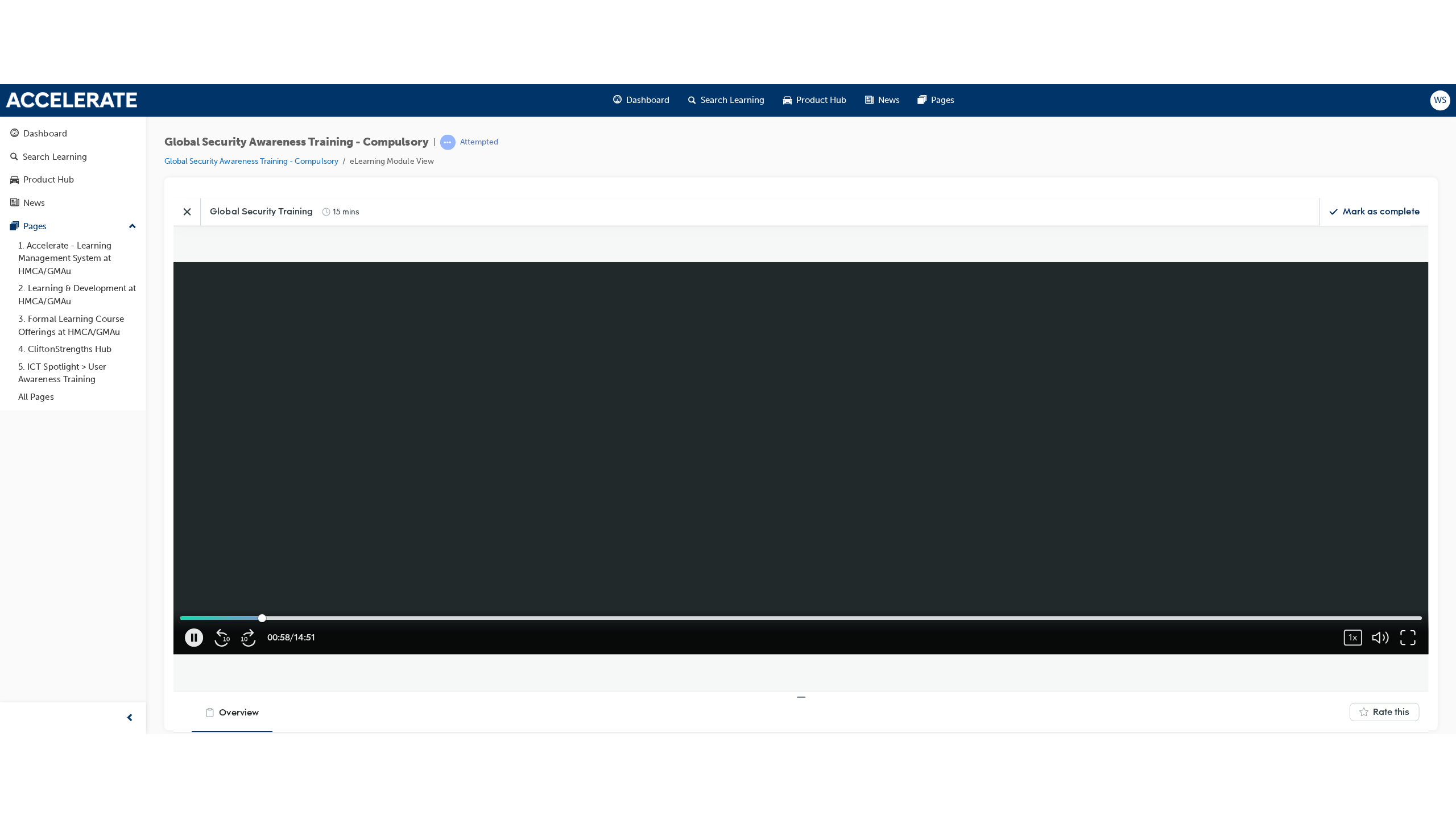 drag, startPoint x: 1392, startPoint y: 639, endPoint x: 1569, endPoint y: 875, distance: 295 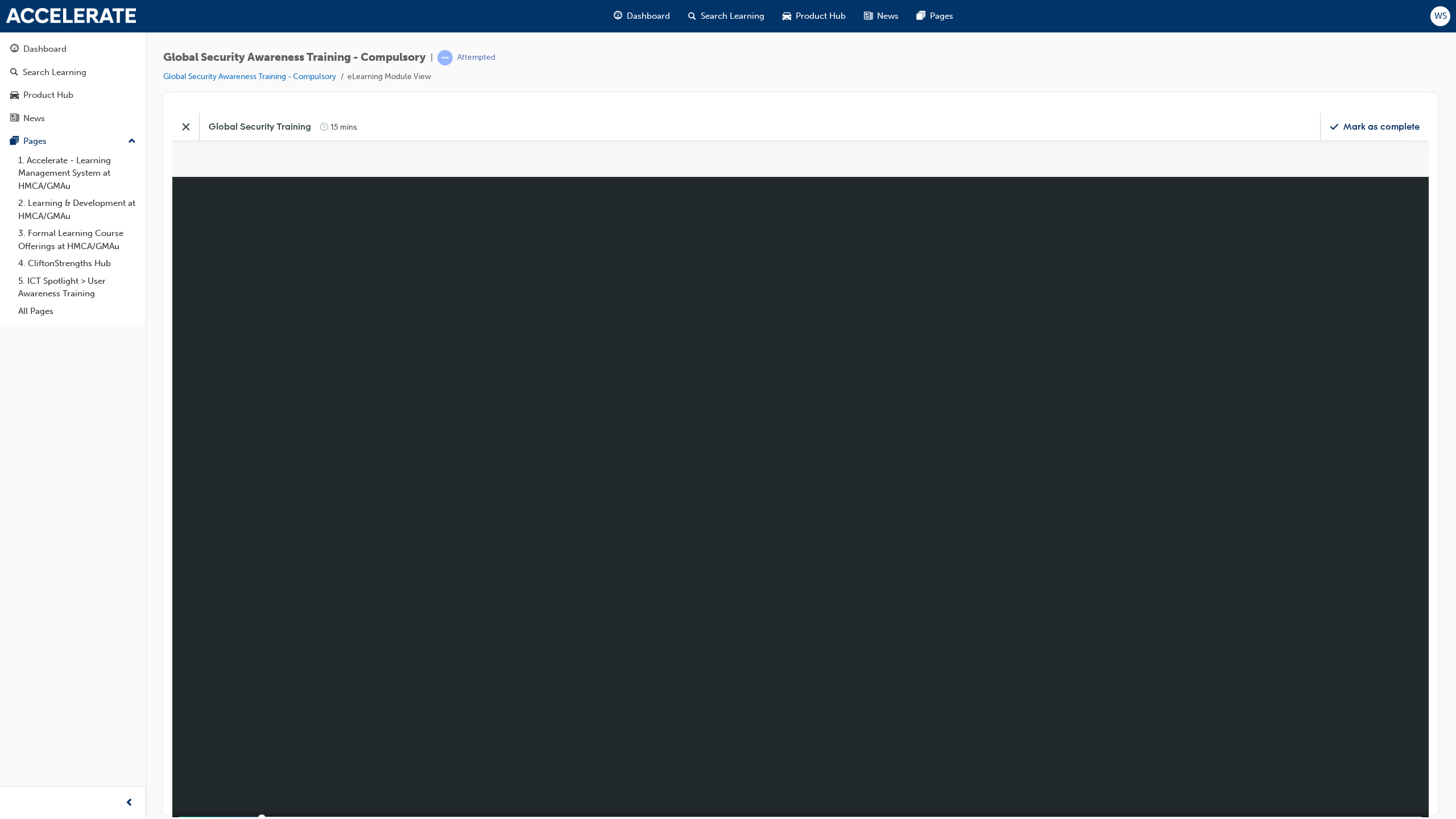 scroll, scrollTop: 6, scrollLeft: 6, axis: both 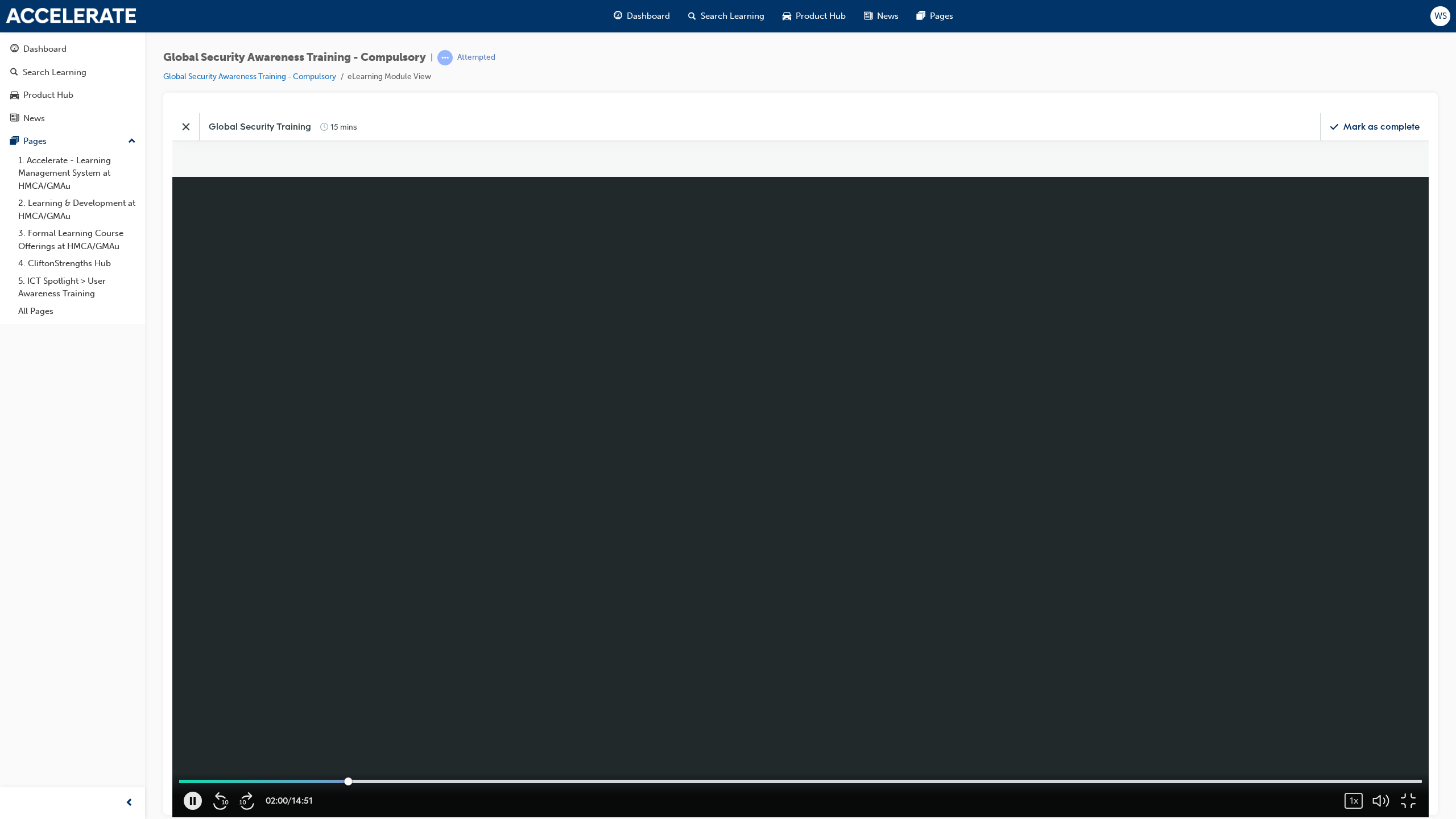 type 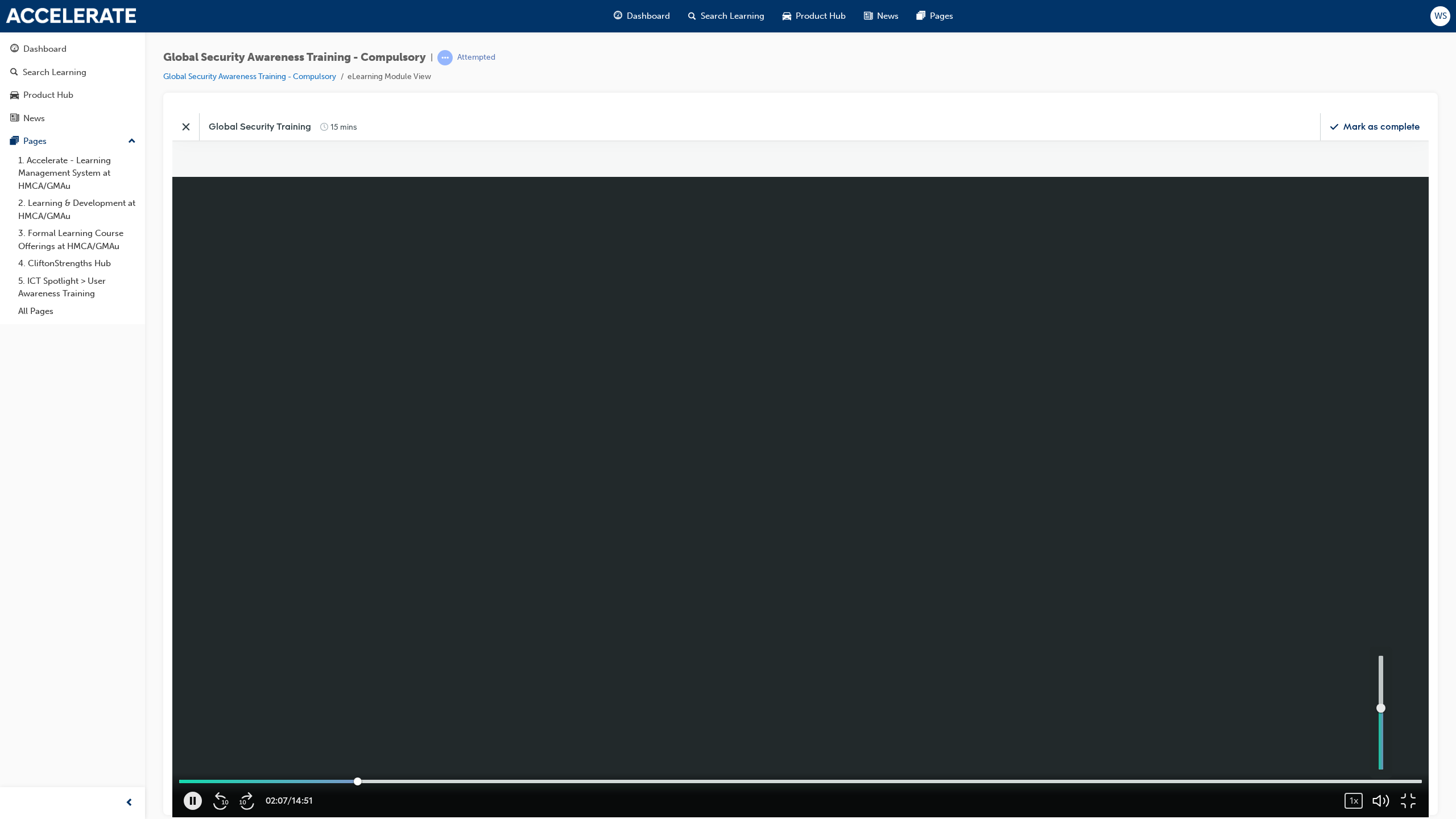click 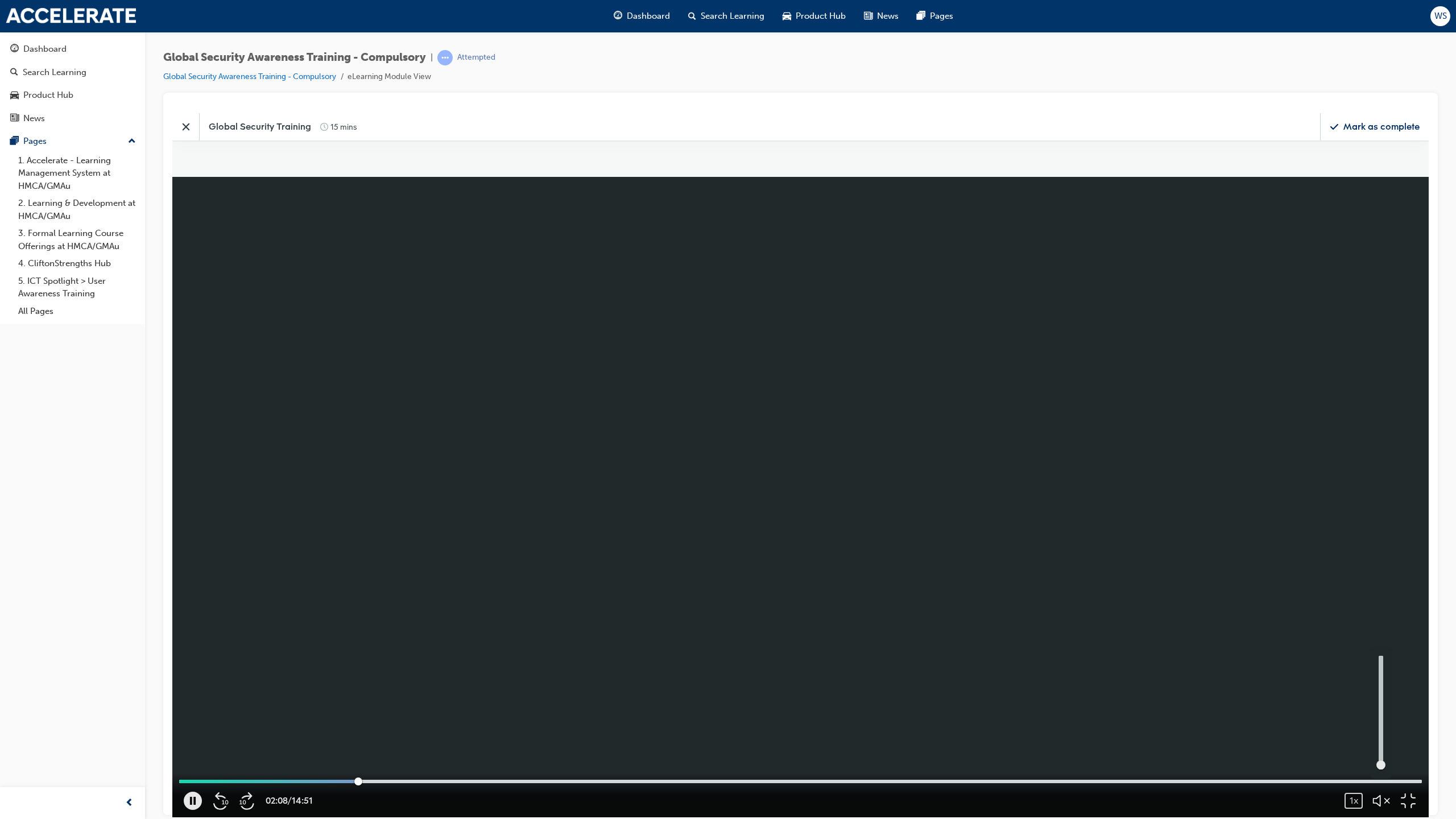 click 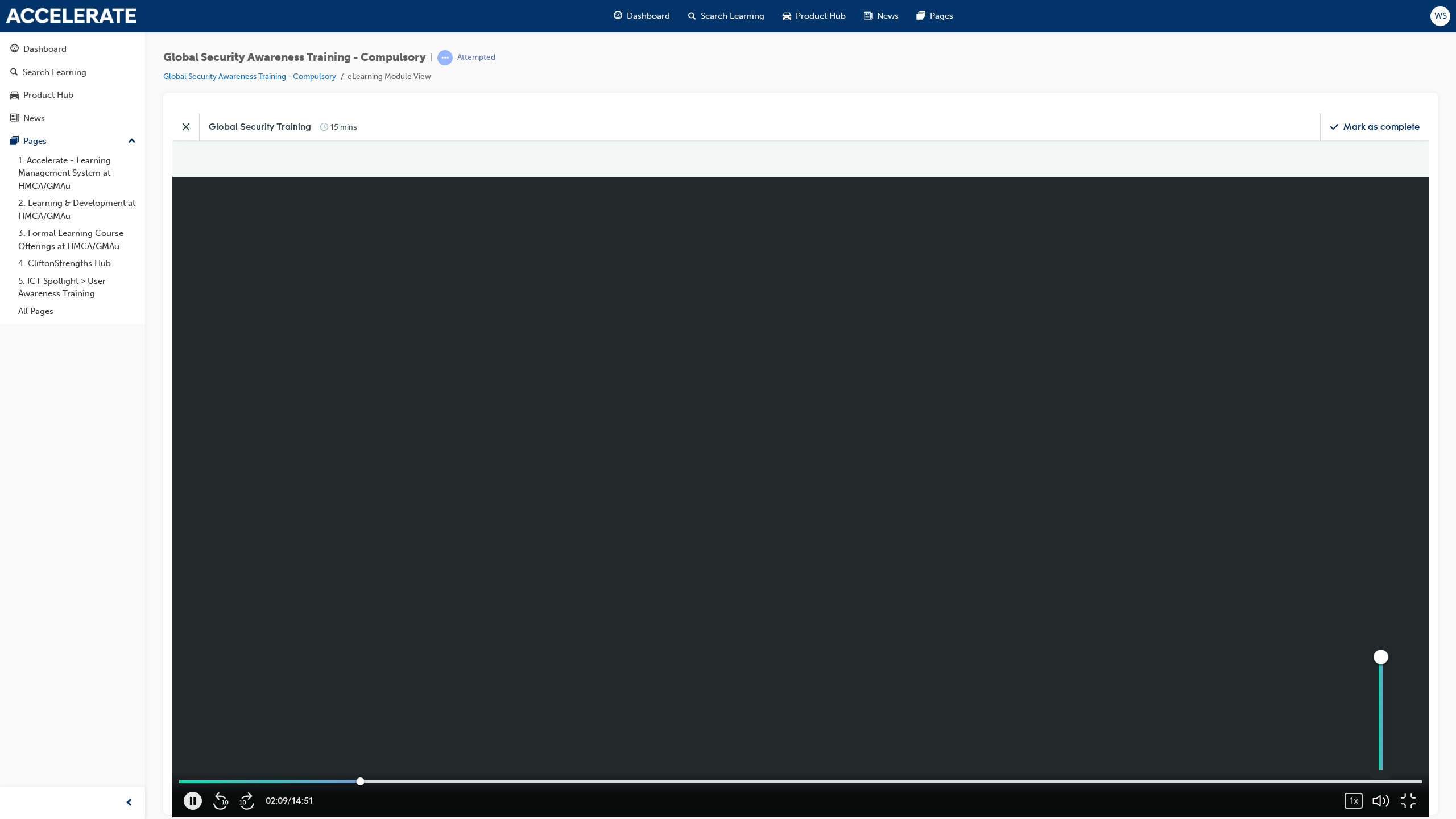 drag, startPoint x: 1586, startPoint y: 821, endPoint x: 1582, endPoint y: 770, distance: 51.15662 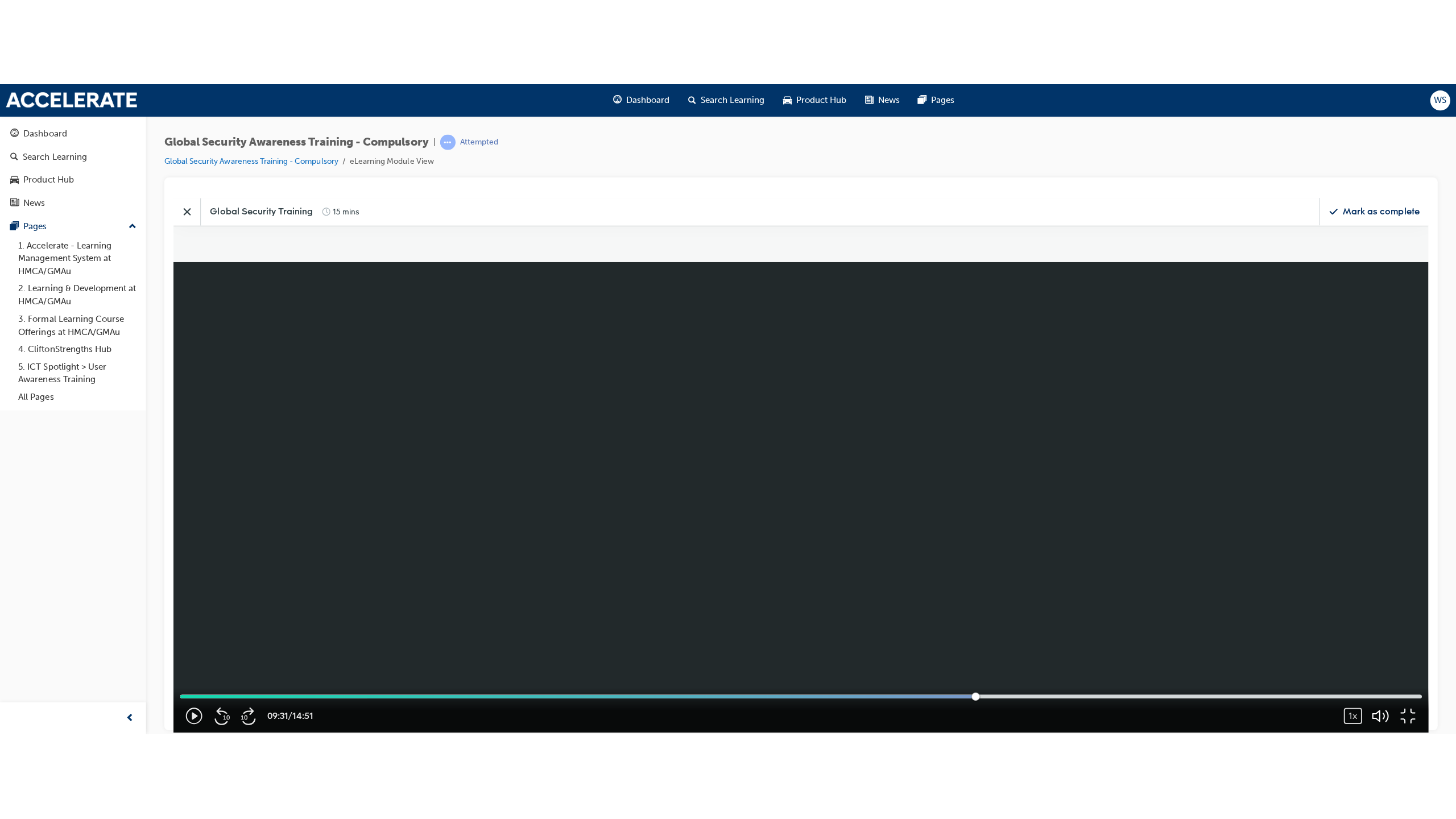 scroll, scrollTop: 416, scrollLeft: 1275, axis: both 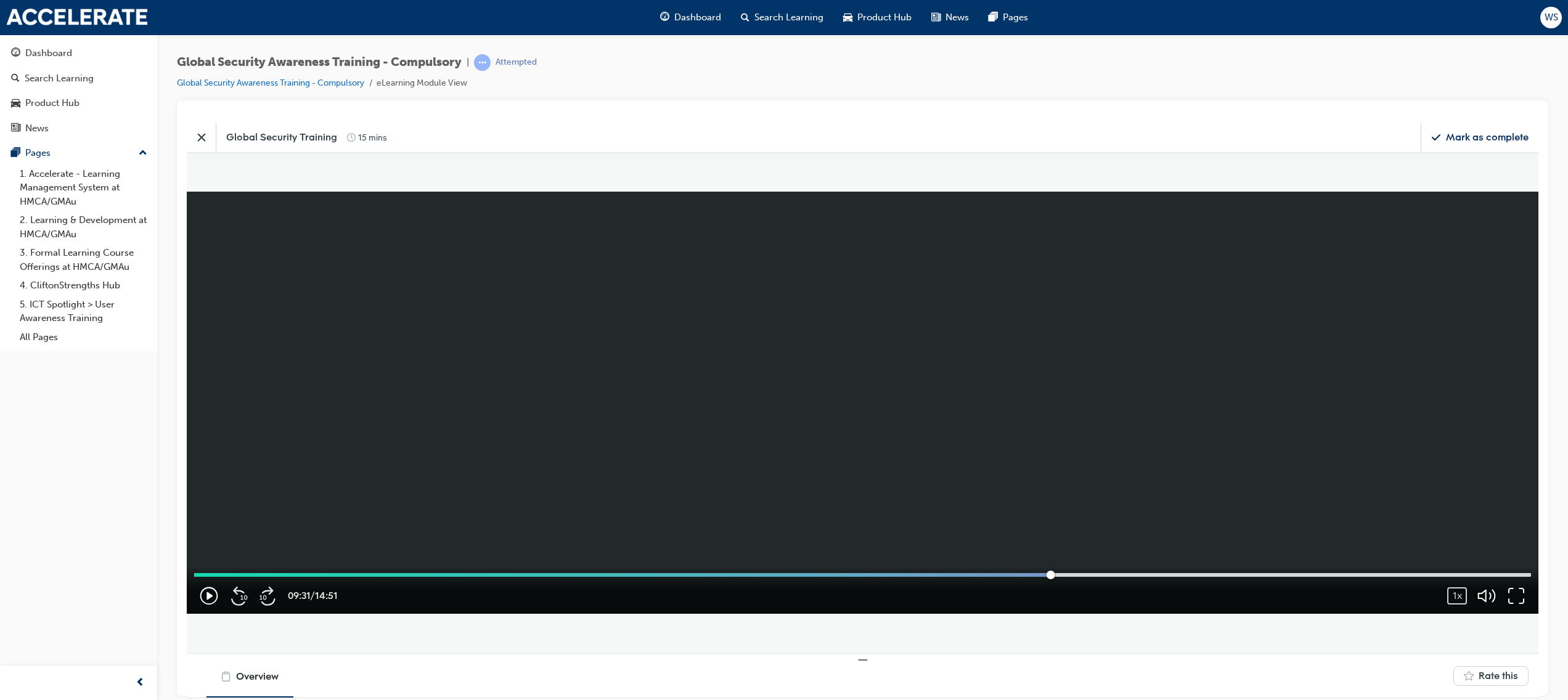 click 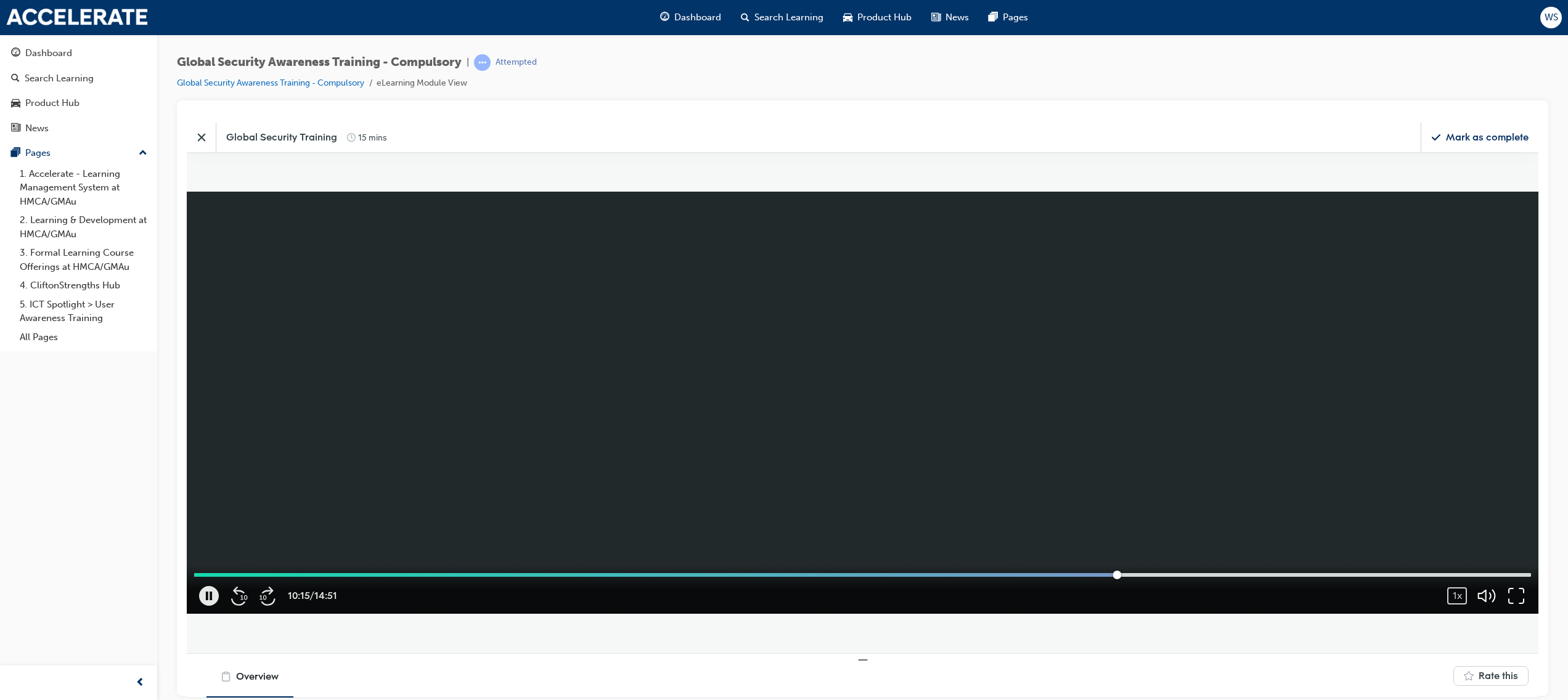 click 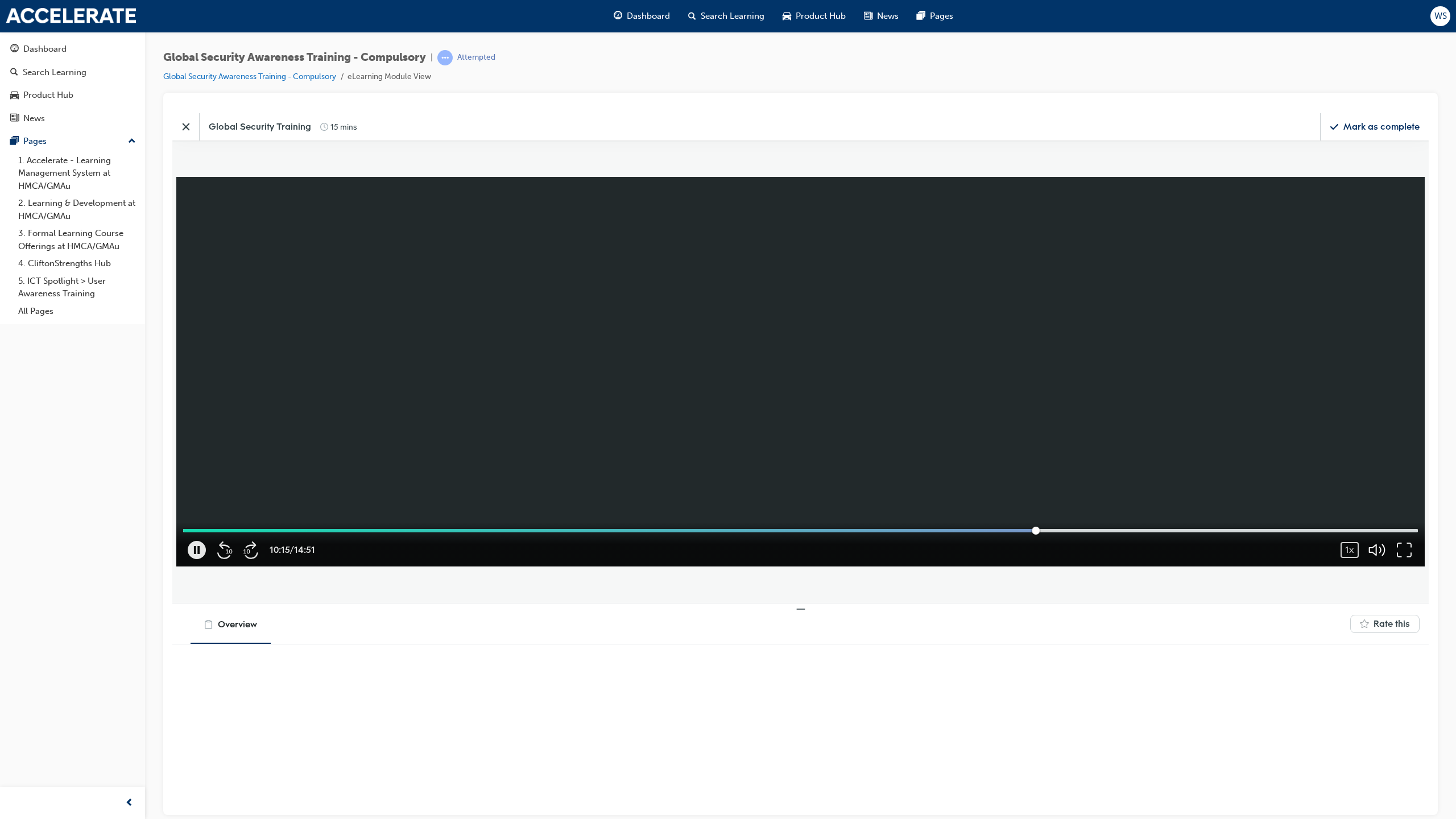 scroll, scrollTop: 6, scrollLeft: 6, axis: both 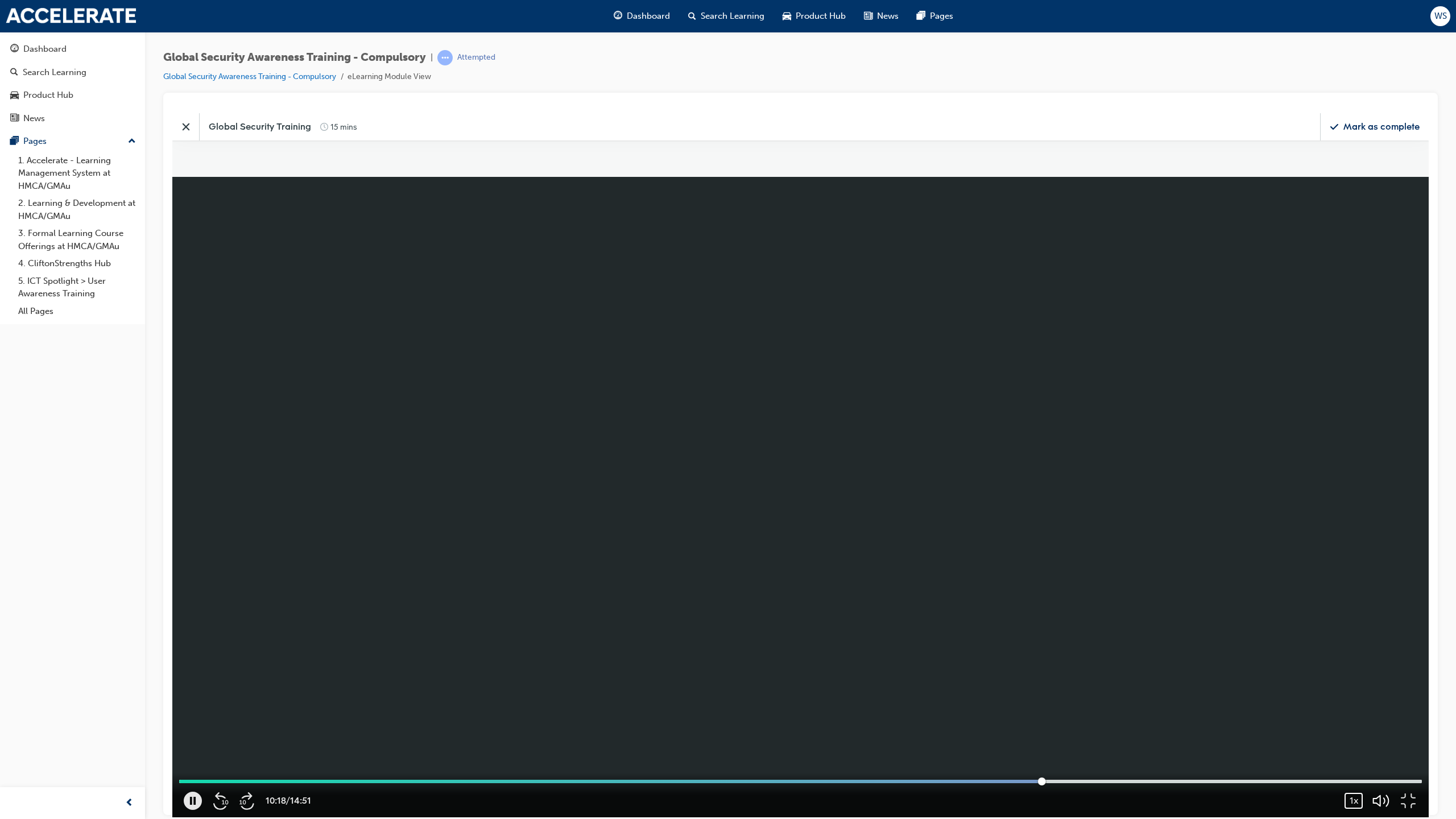 click on "1x" at bounding box center (1354, 800) 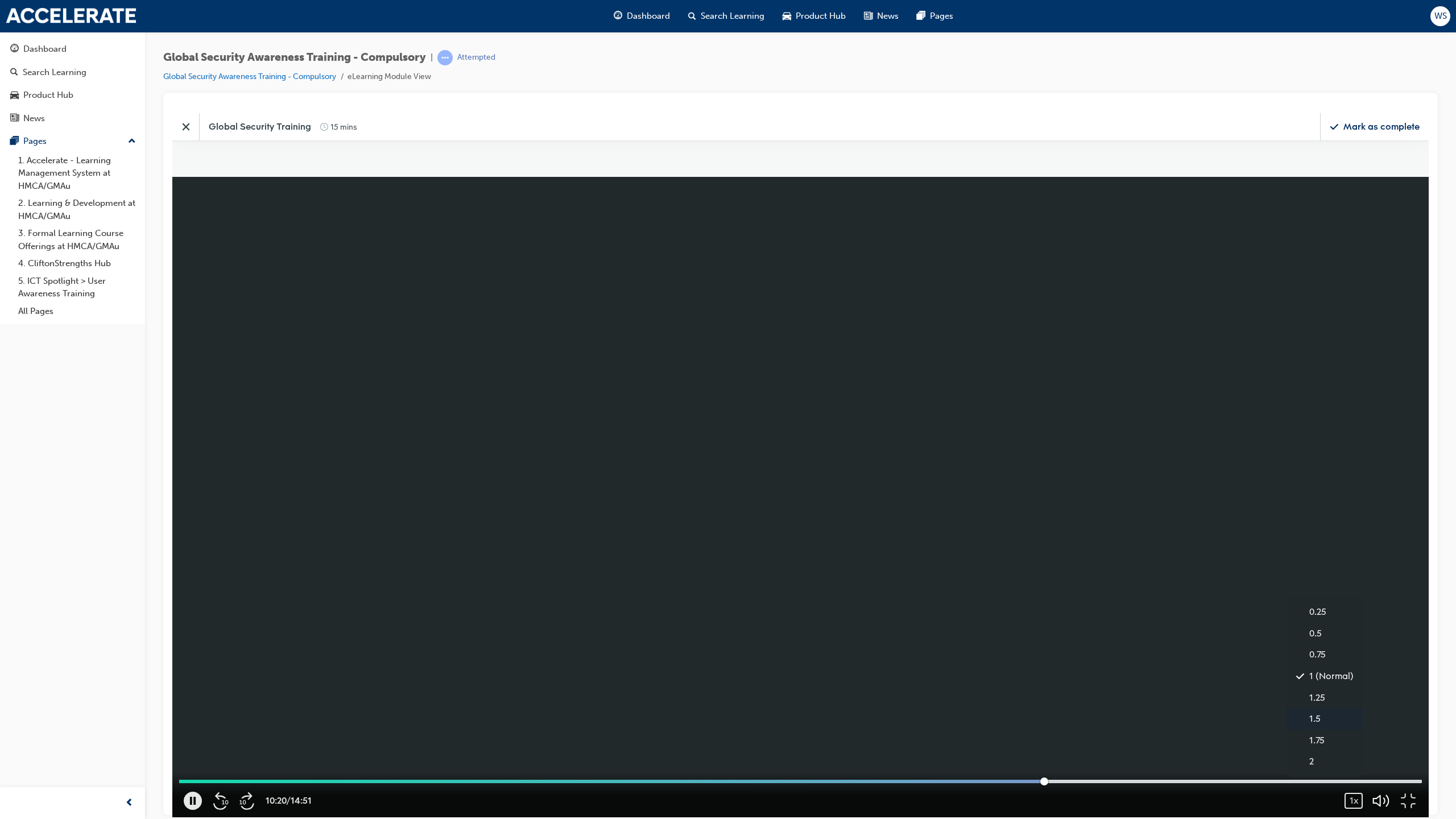click on "1.5" at bounding box center (1315, 718) 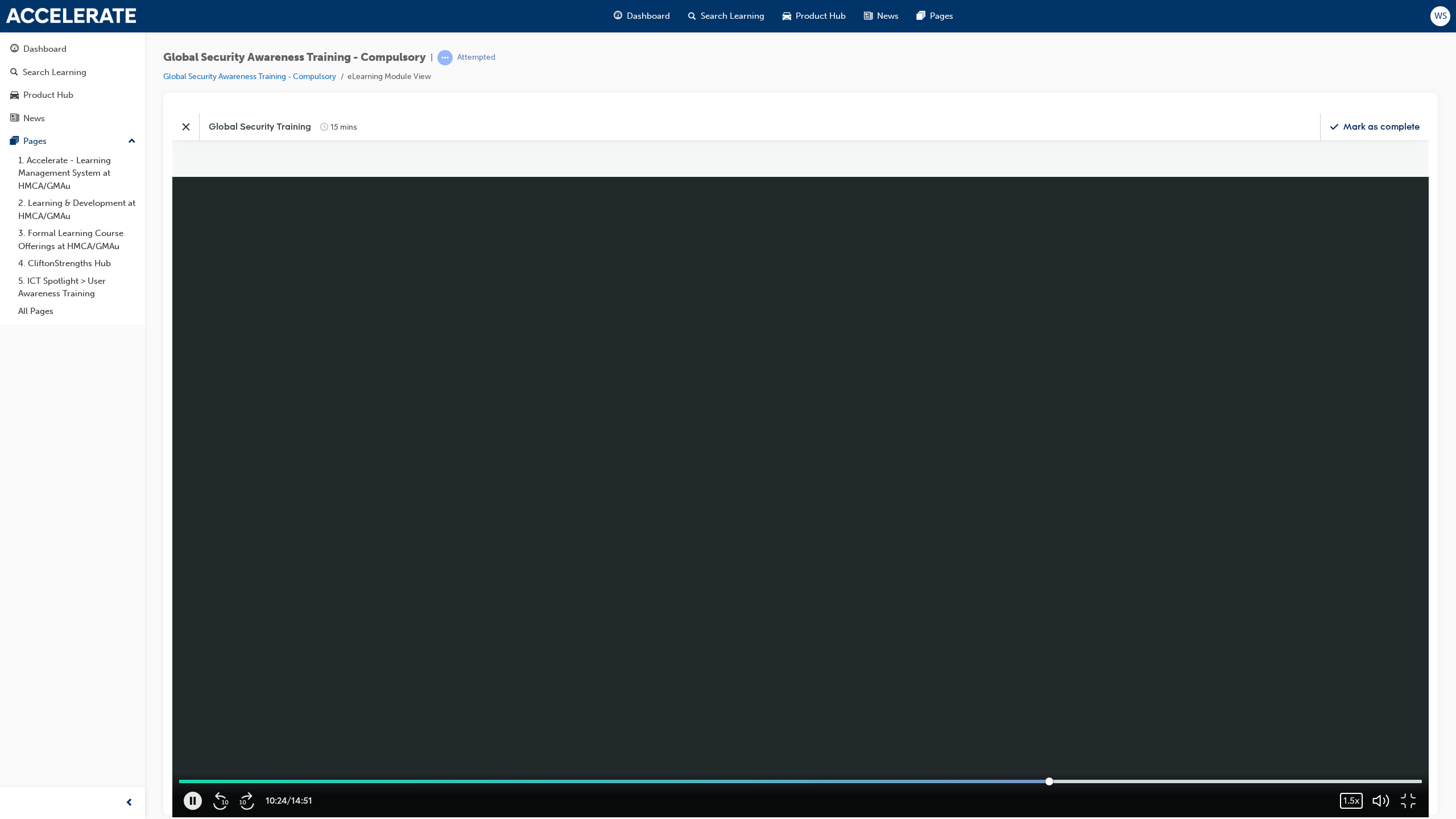 click on "1.5x" at bounding box center (1351, 800) 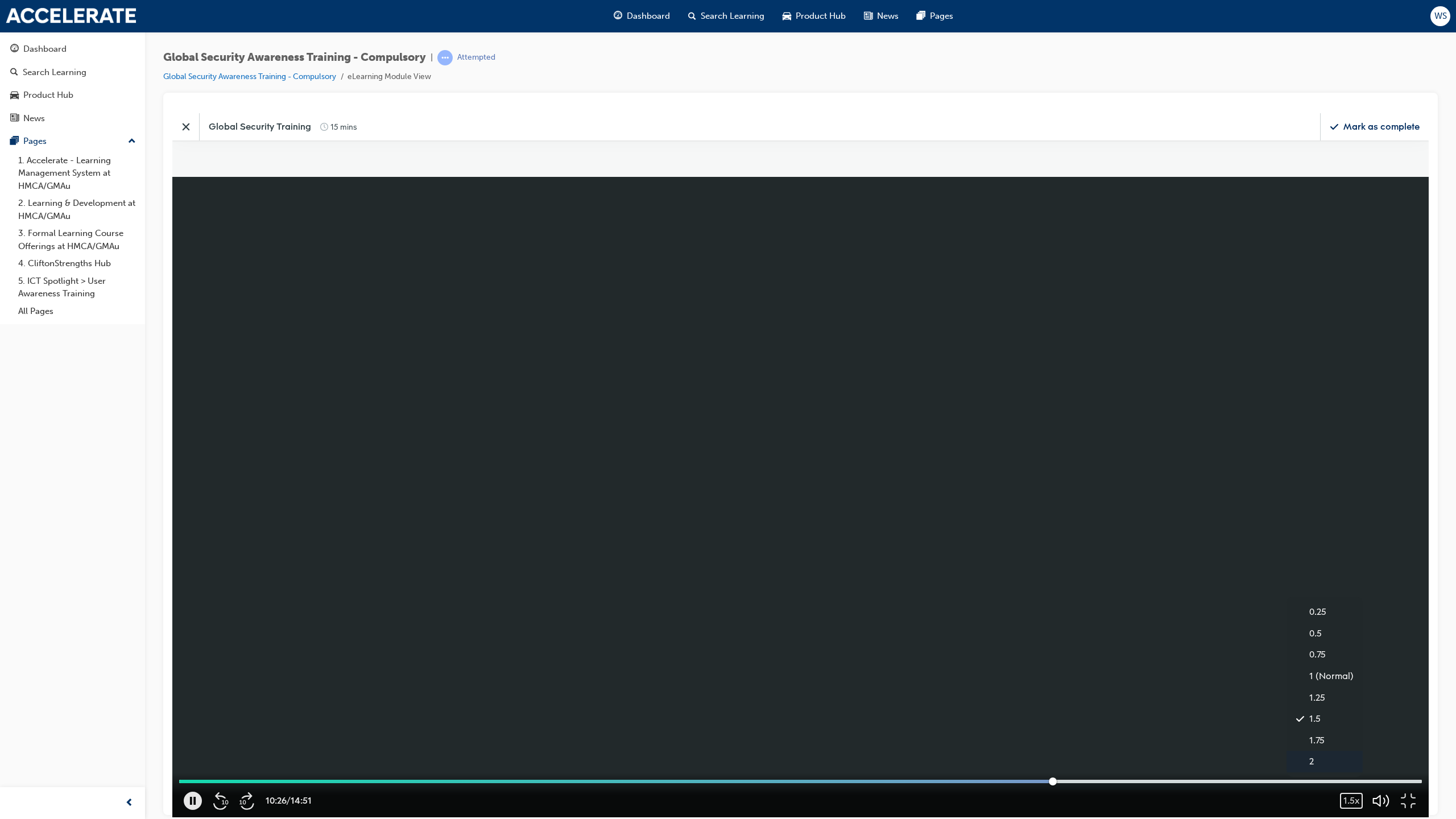 click on "2" at bounding box center [1325, 761] 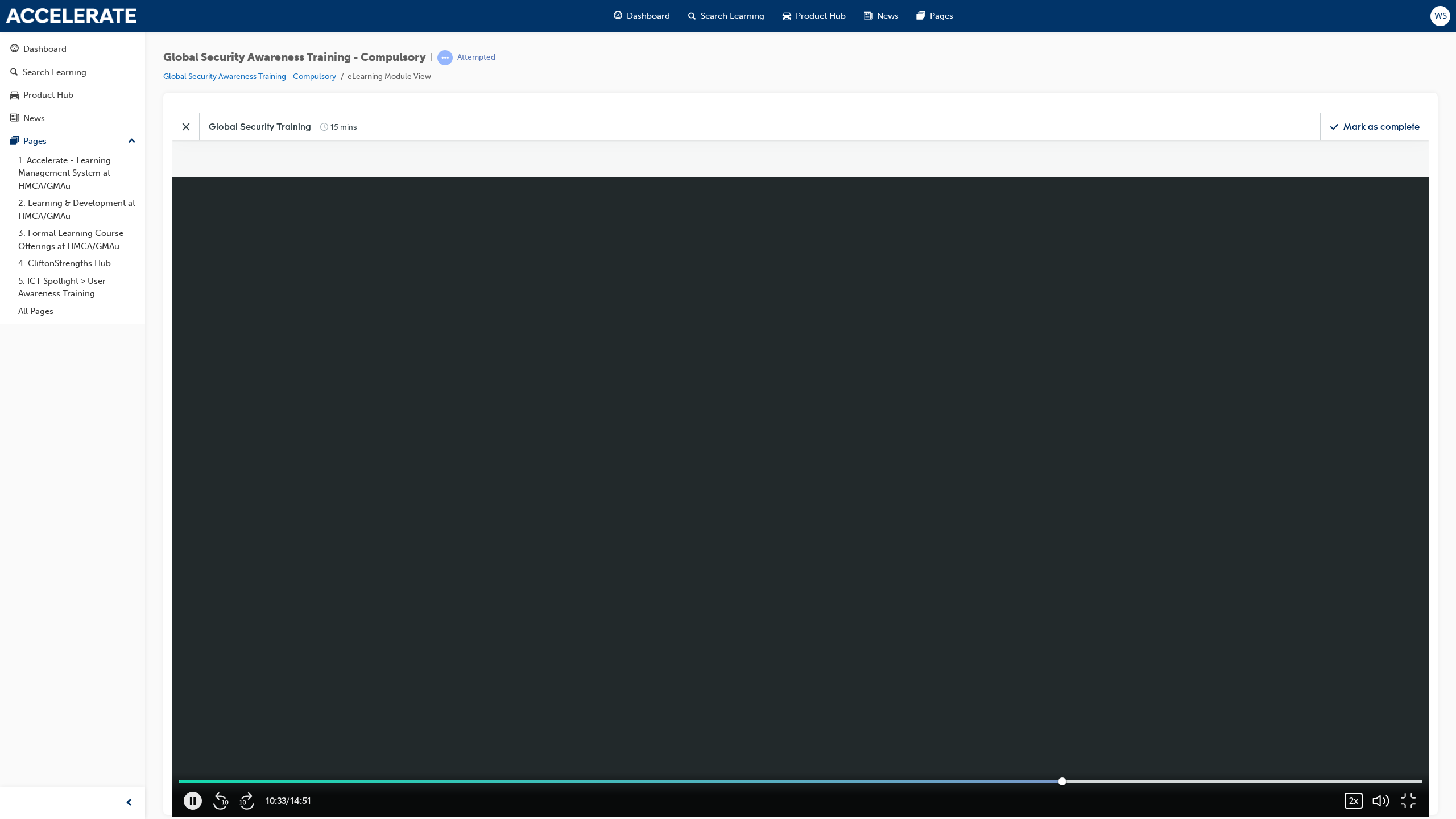 click on "2x" at bounding box center [1354, 800] 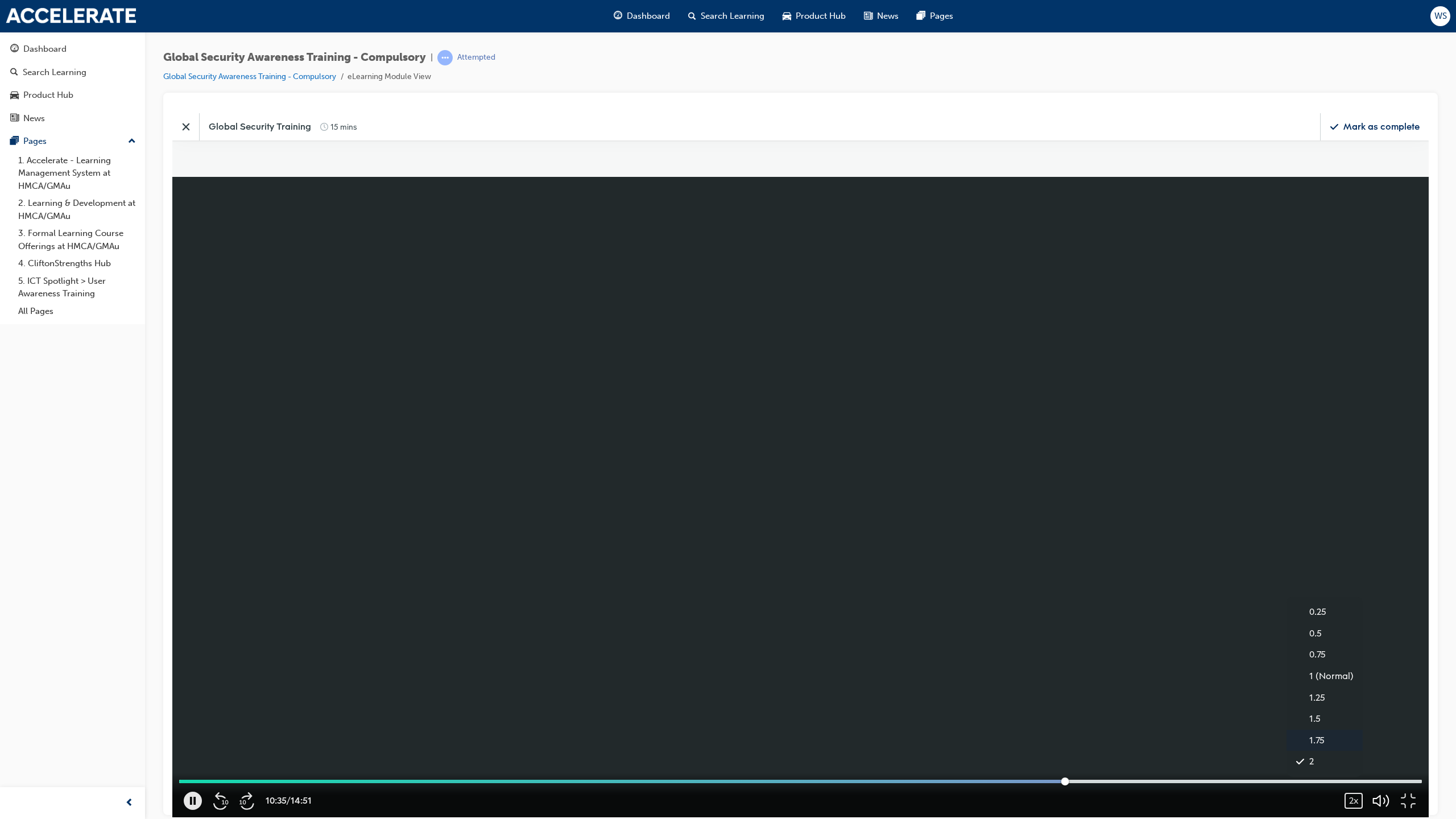click on "1.75" at bounding box center (1317, 740) 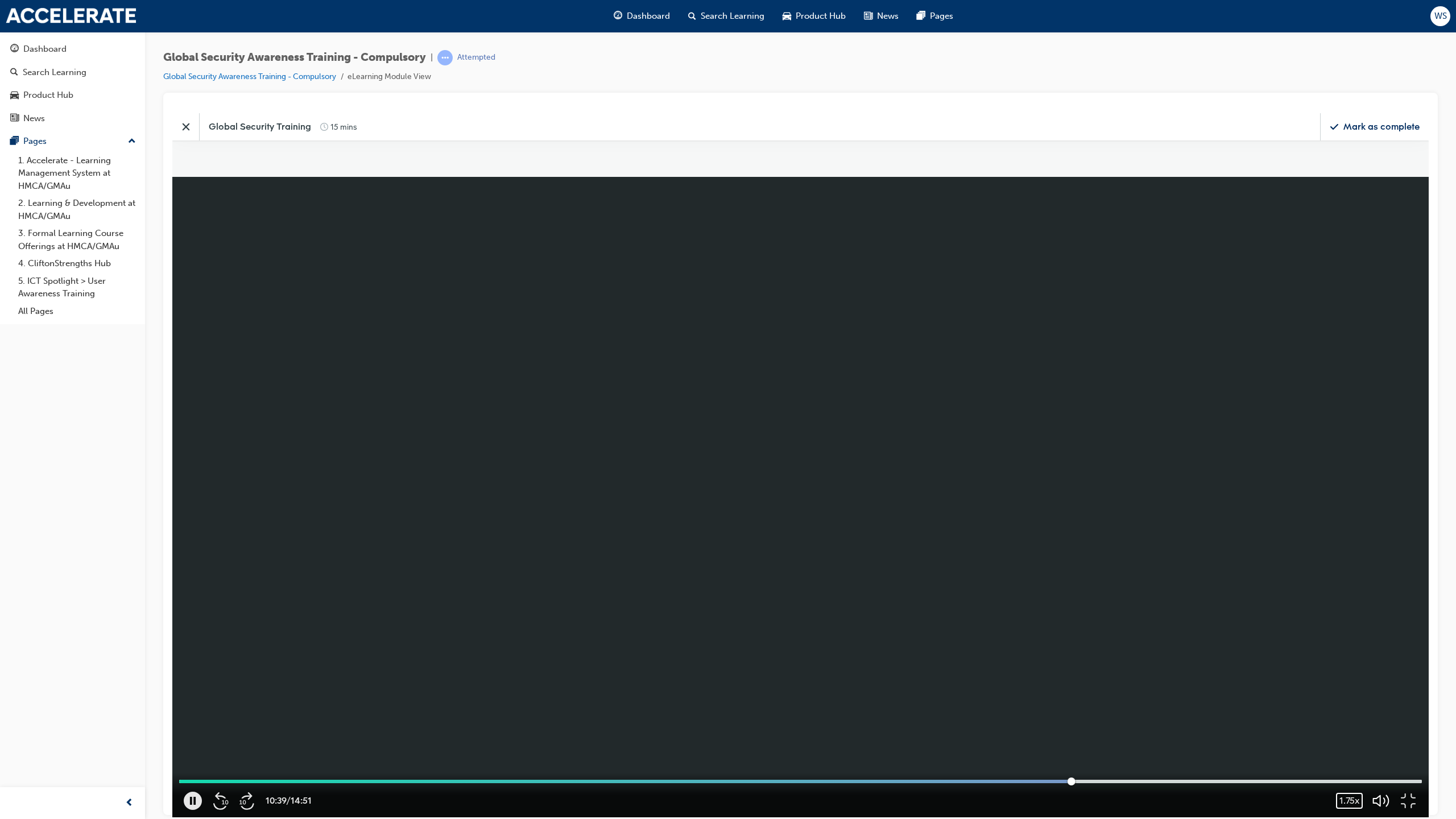 click on "1.75x" at bounding box center (1349, 800) 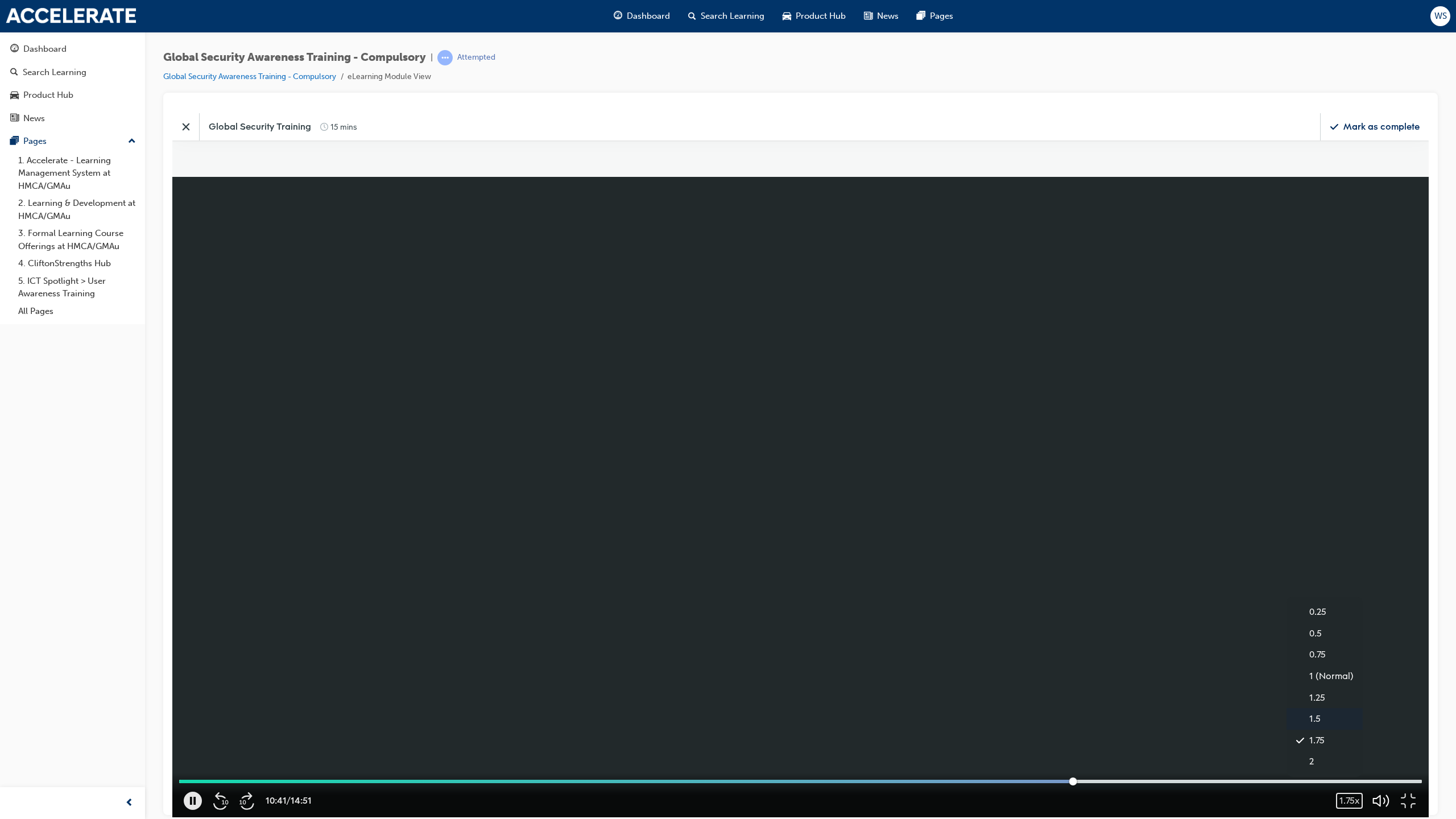 click on "1.5" at bounding box center (1315, 718) 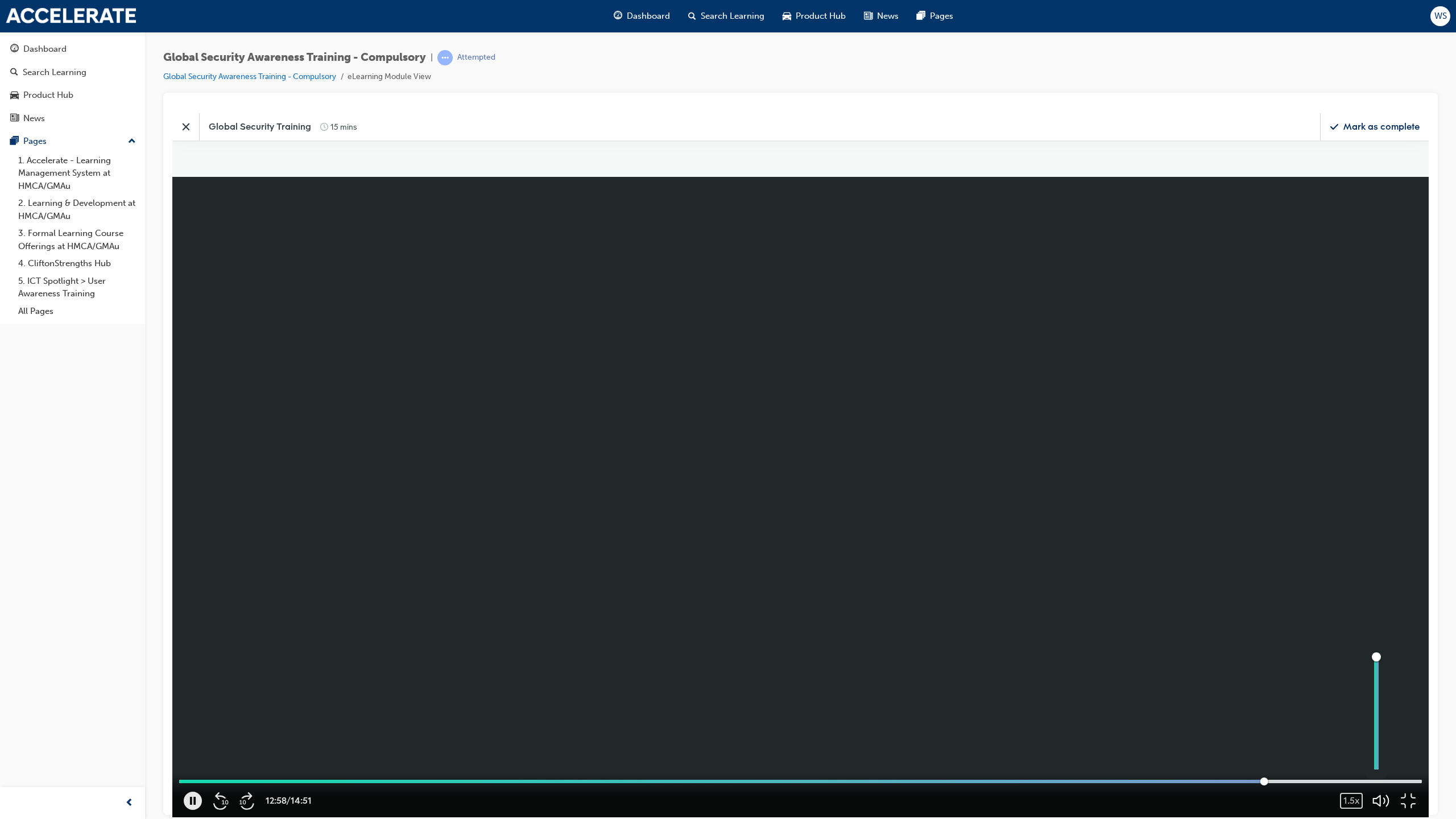 click 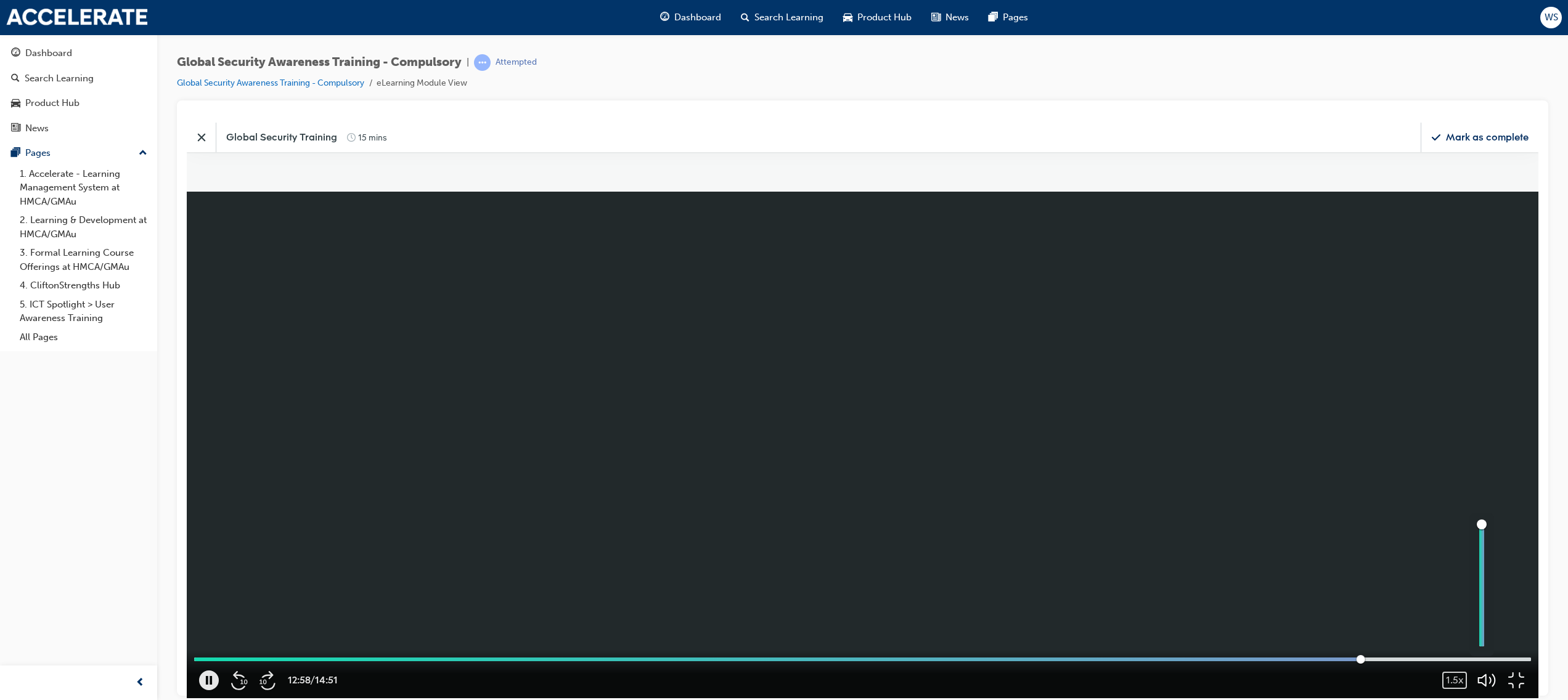 scroll, scrollTop: 451, scrollLeft: 1382, axis: both 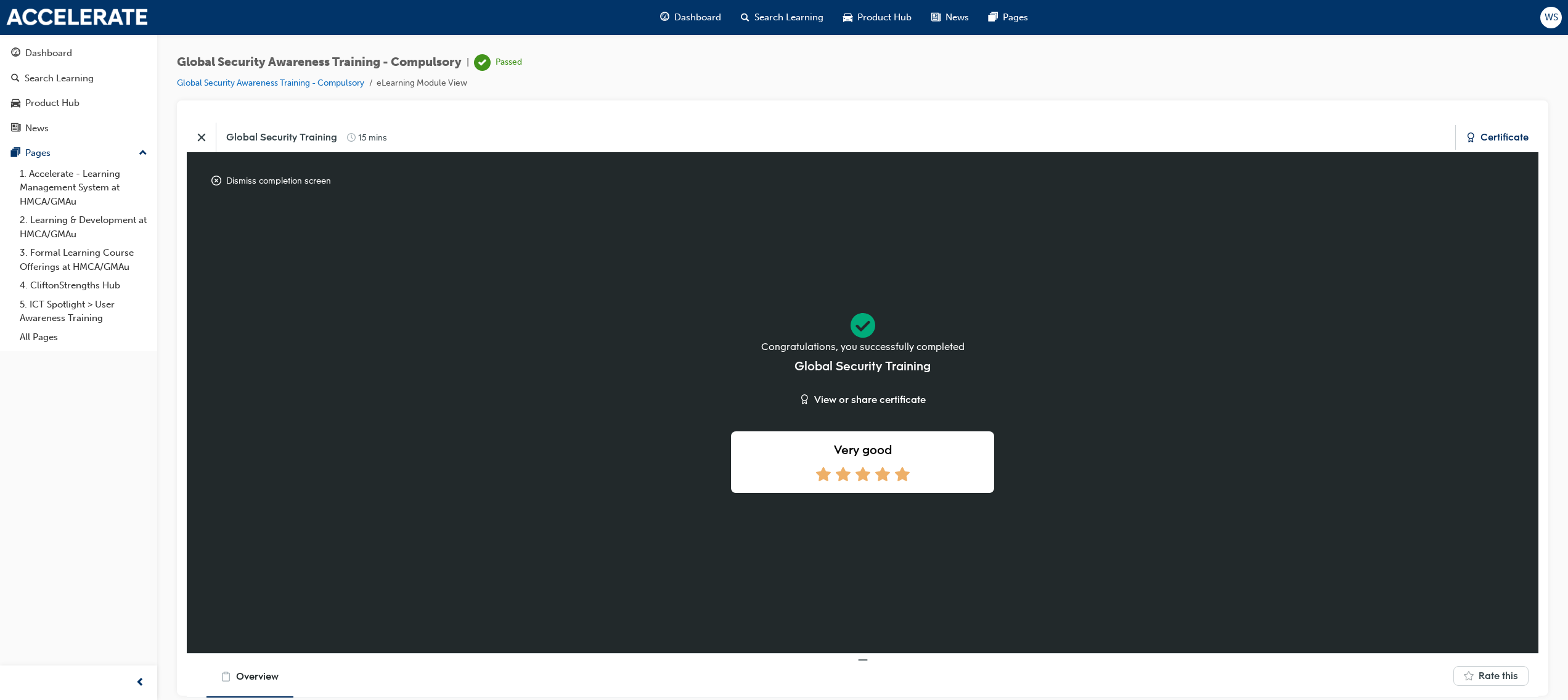 click 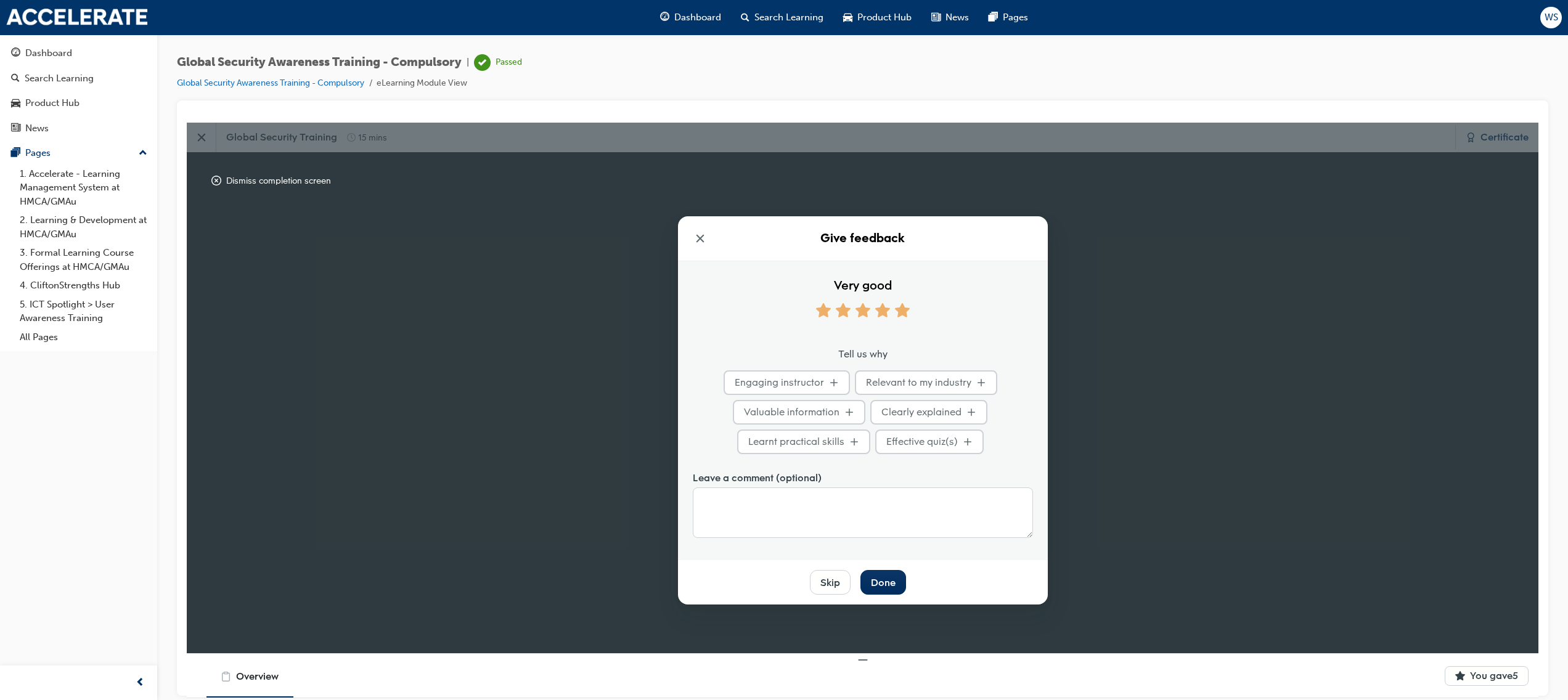 click on "Engaging instructor" at bounding box center (779, 381) 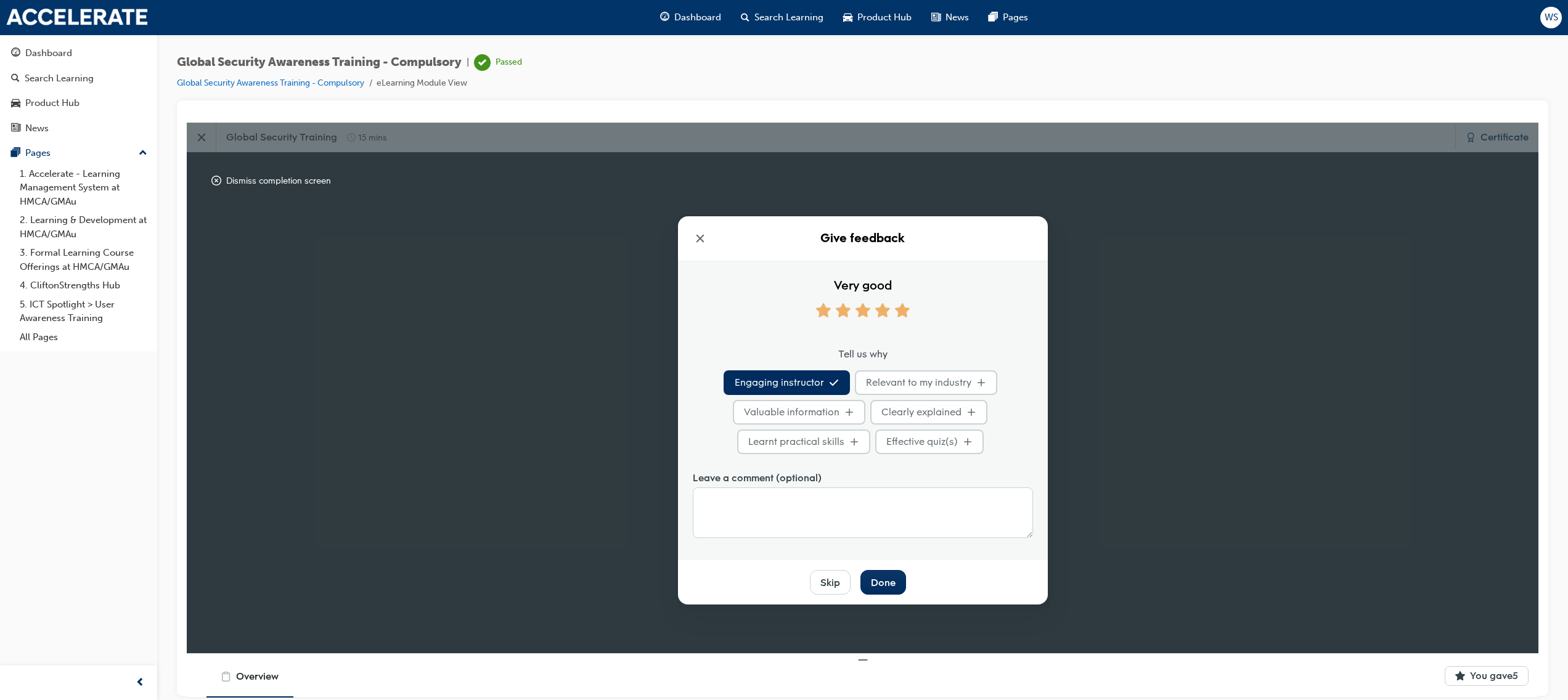 click on "Relevant to my industry" at bounding box center [918, 381] 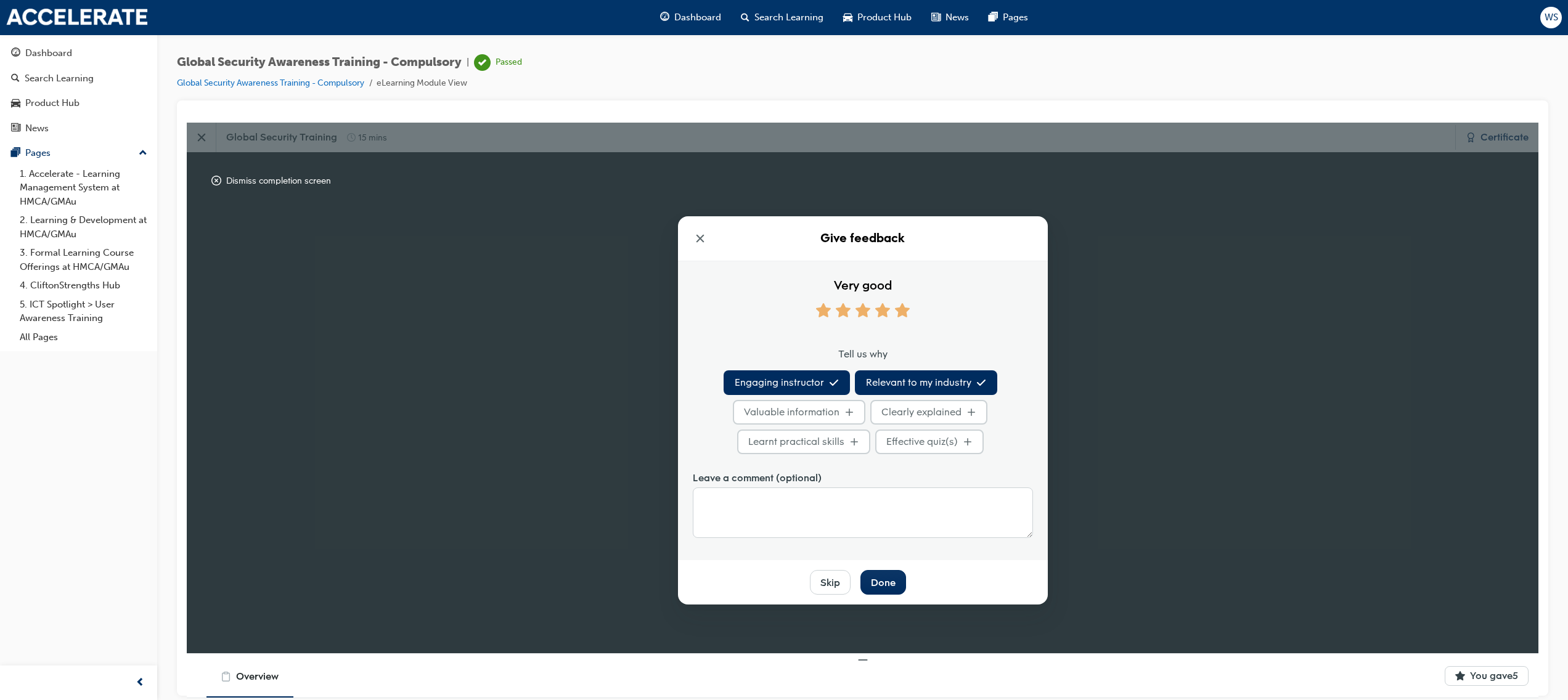click 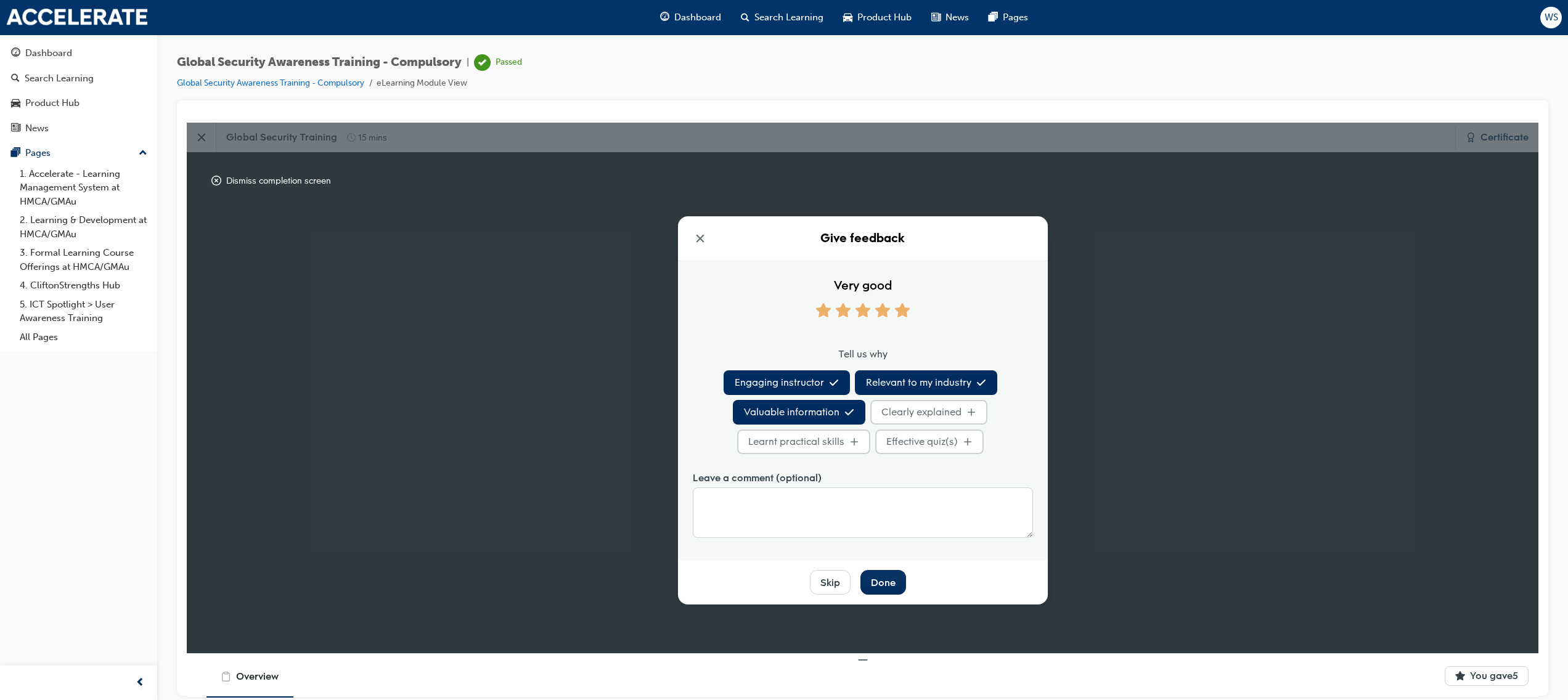 click on "Clearly explained" at bounding box center [929, 412] 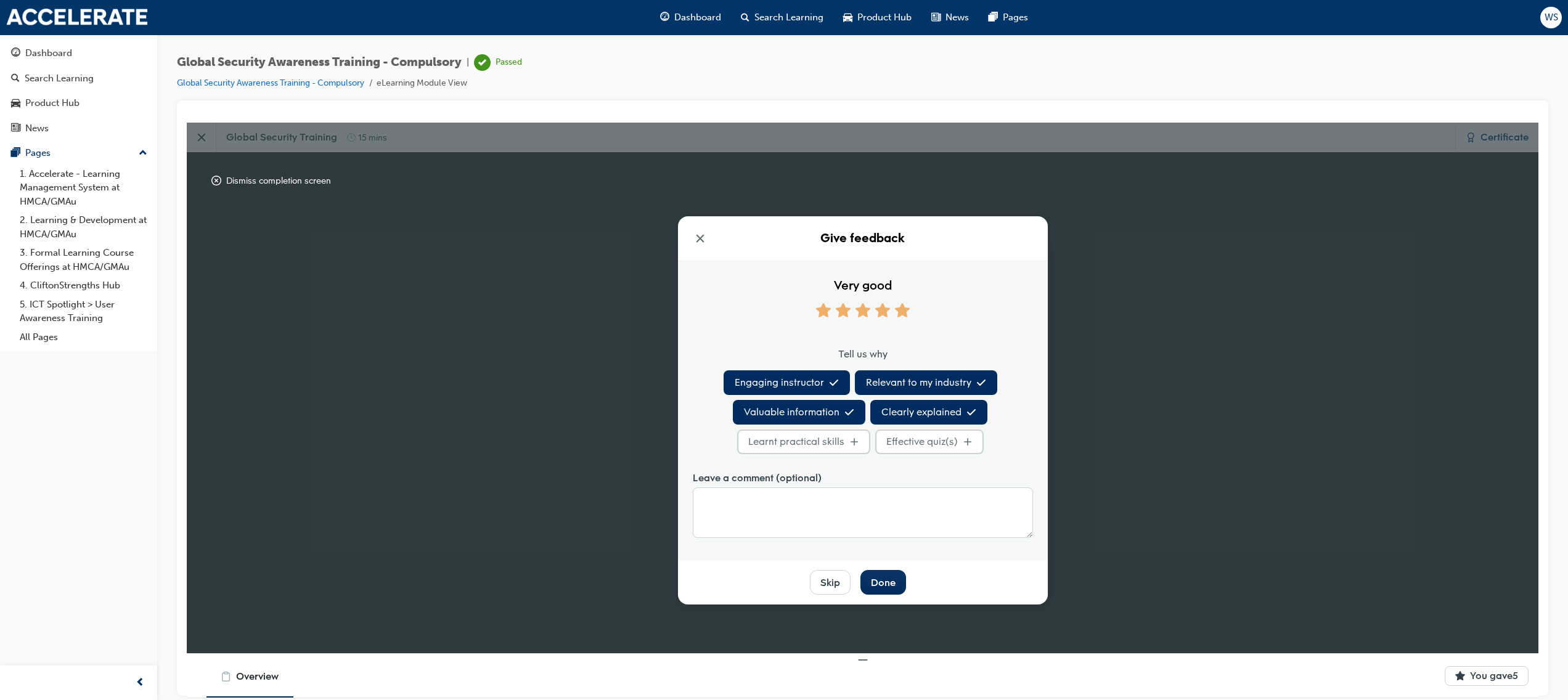 click 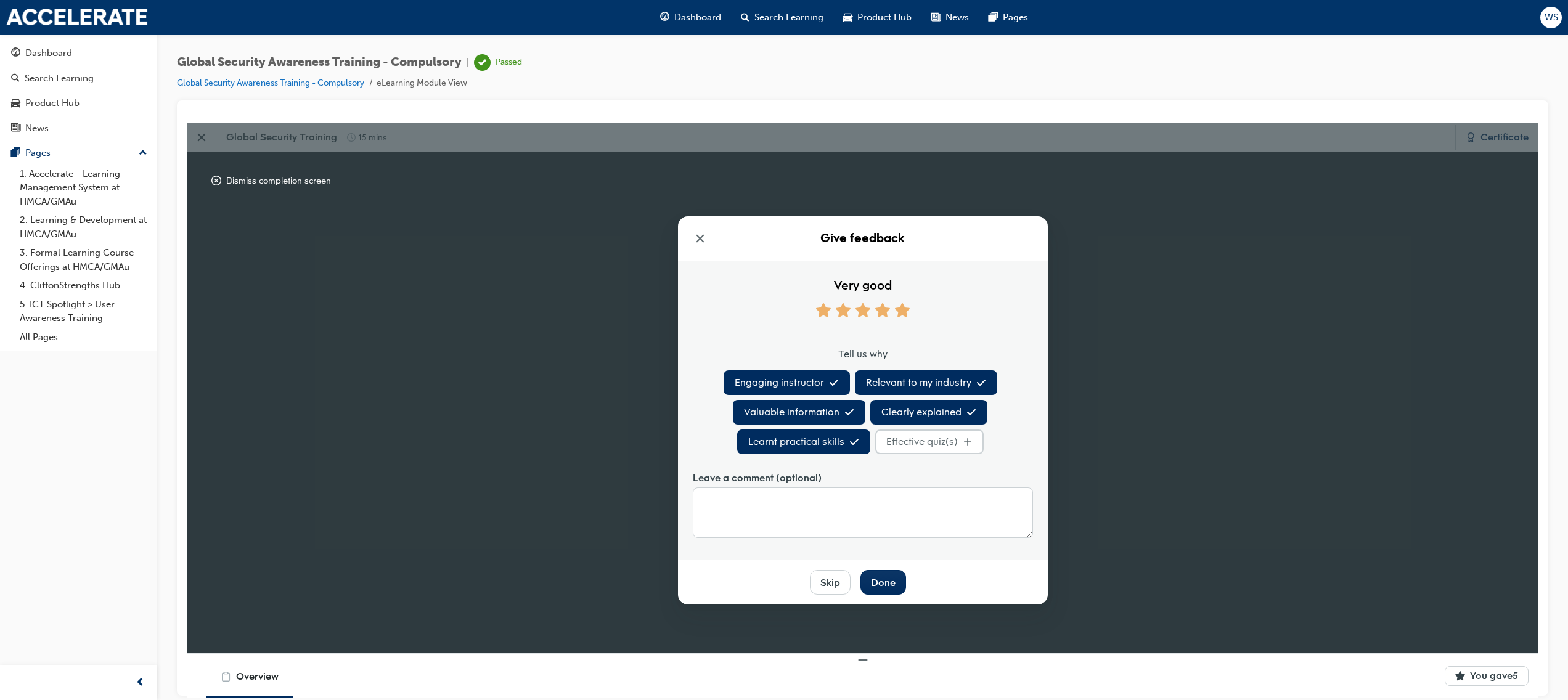 click on "Effective quiz(s)" at bounding box center [922, 441] 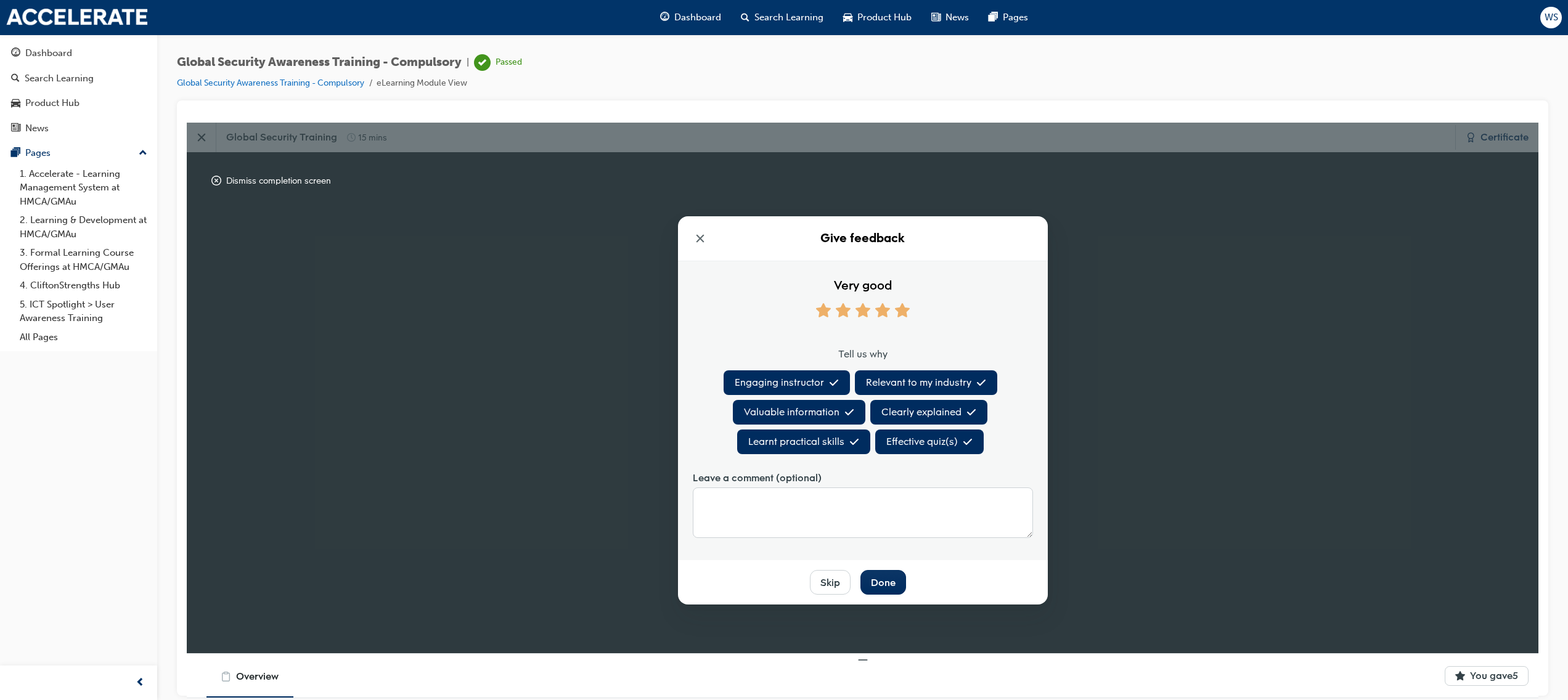 click on "Effective quiz(s)" at bounding box center (922, 441) 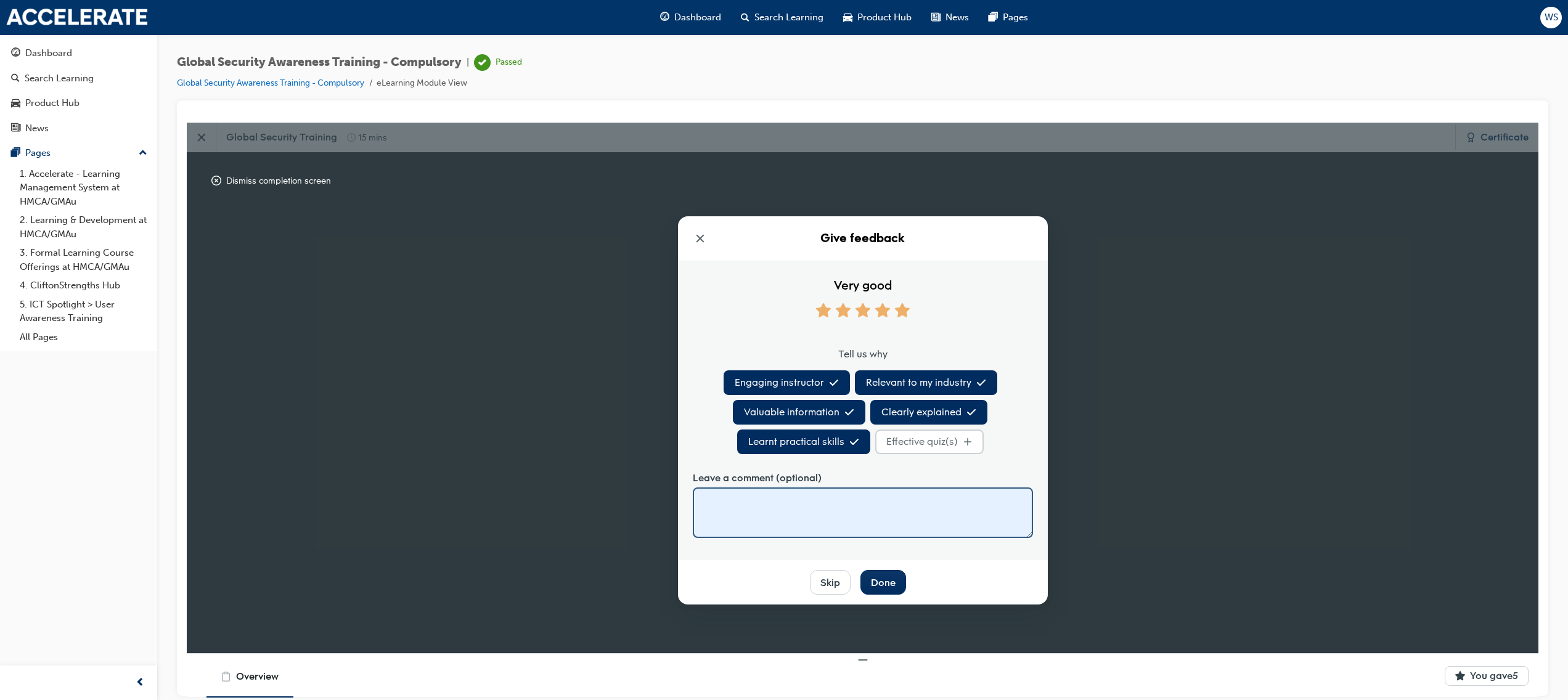 click at bounding box center [863, 512] 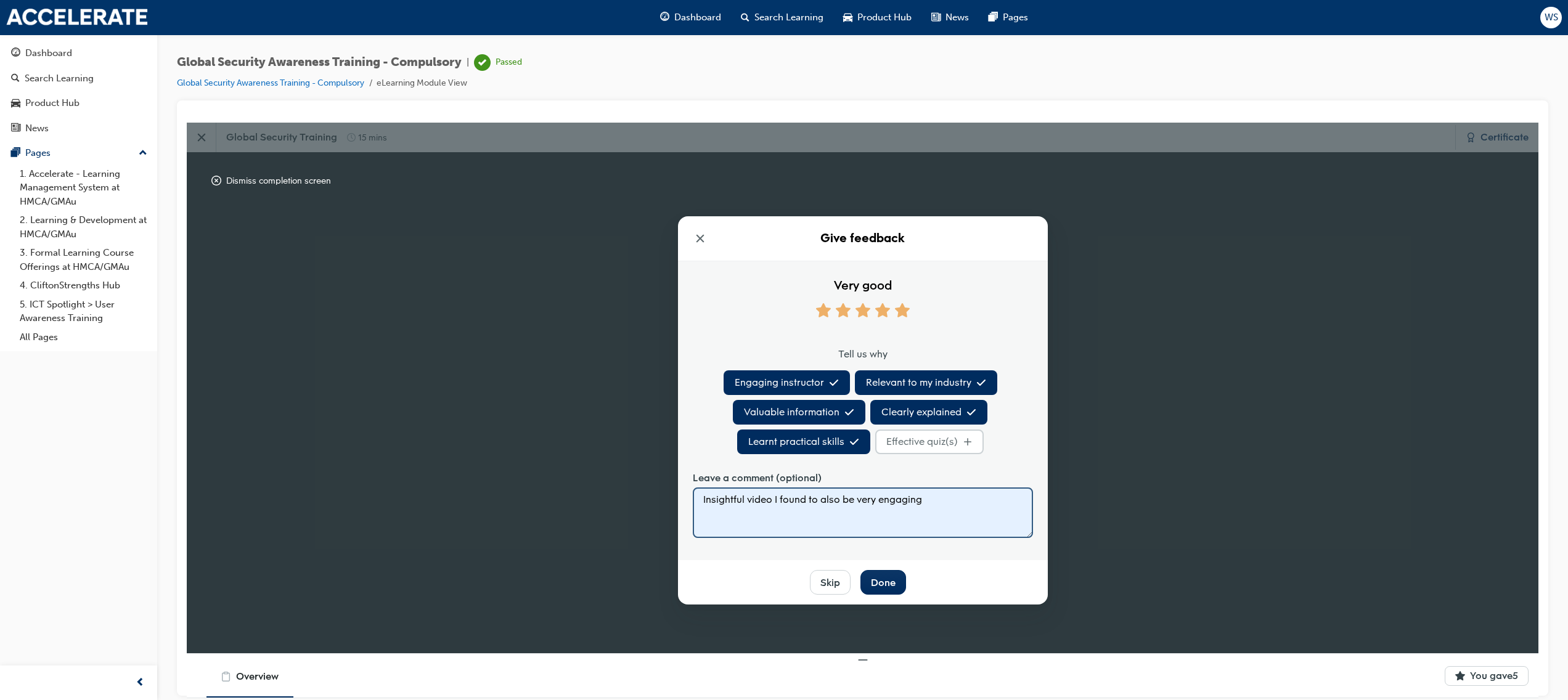 click on "Insightful video I found to also be very engaging" at bounding box center (863, 512) 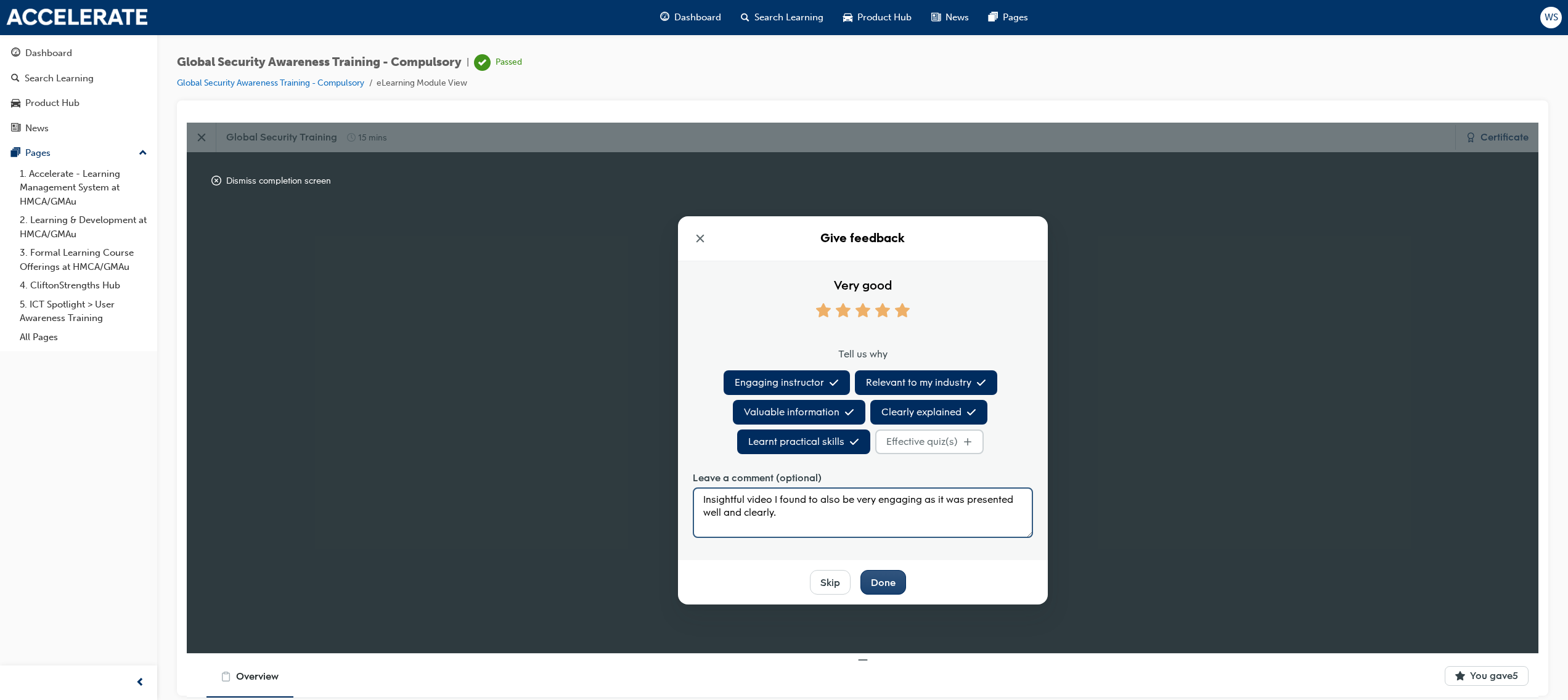 type on "Insightful video I found to also be very engaging as it was presented well and clearly." 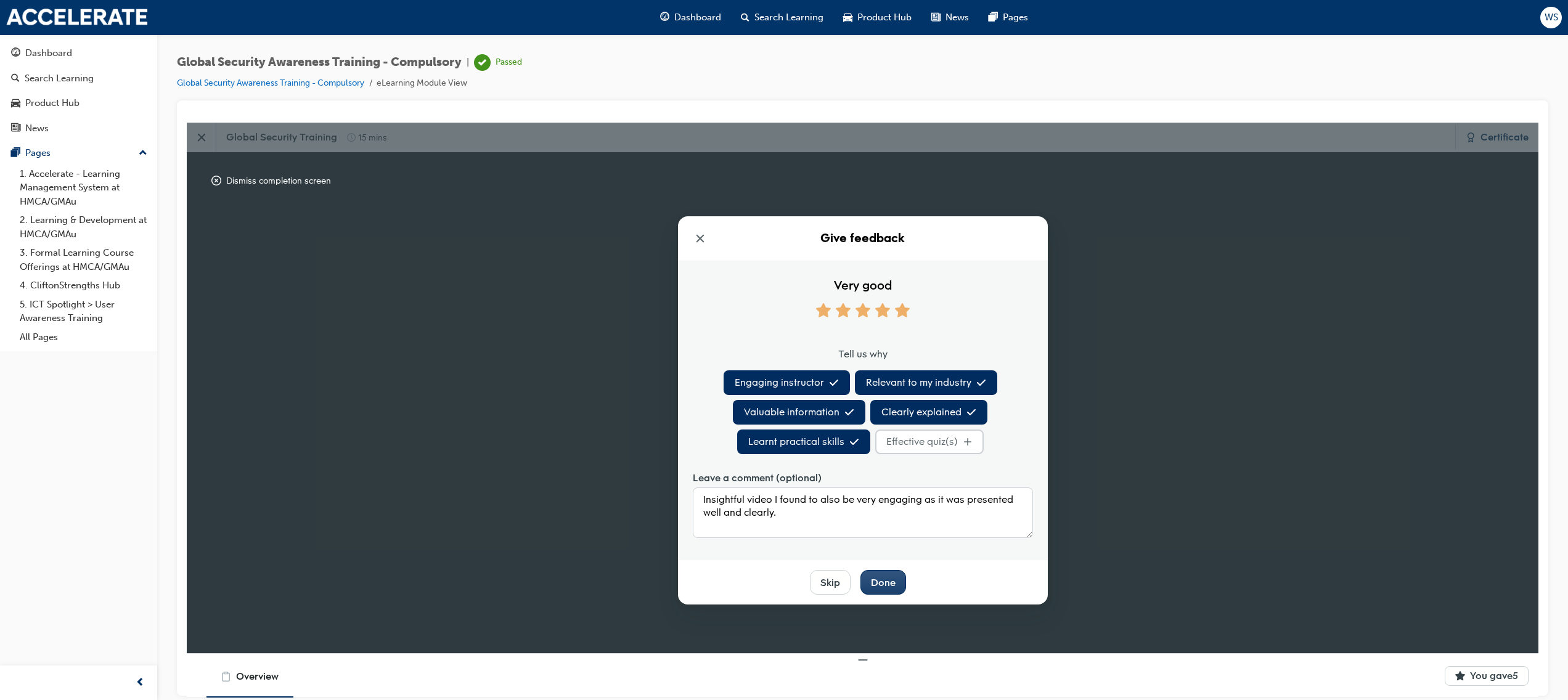 click on "Done" at bounding box center [883, 582] 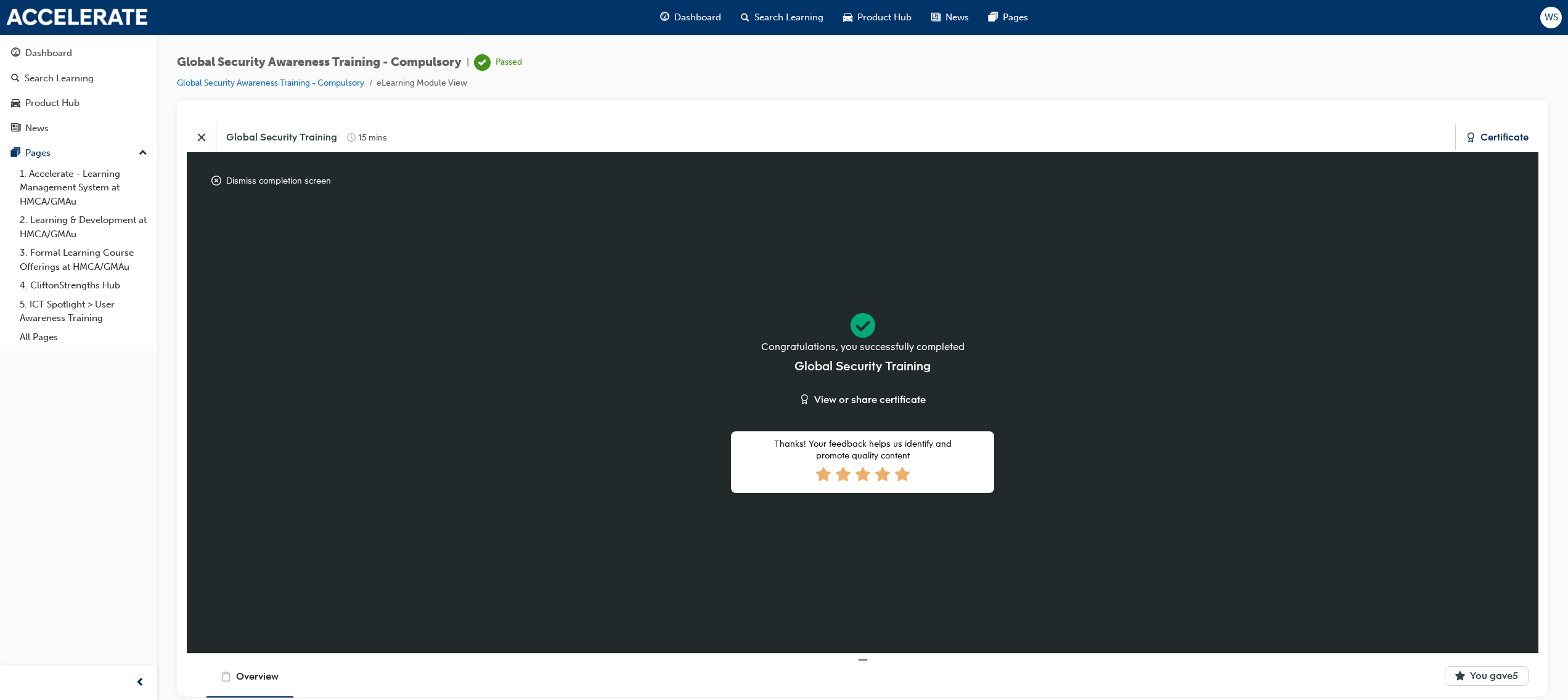 click on "Certificate" at bounding box center [1505, 137] 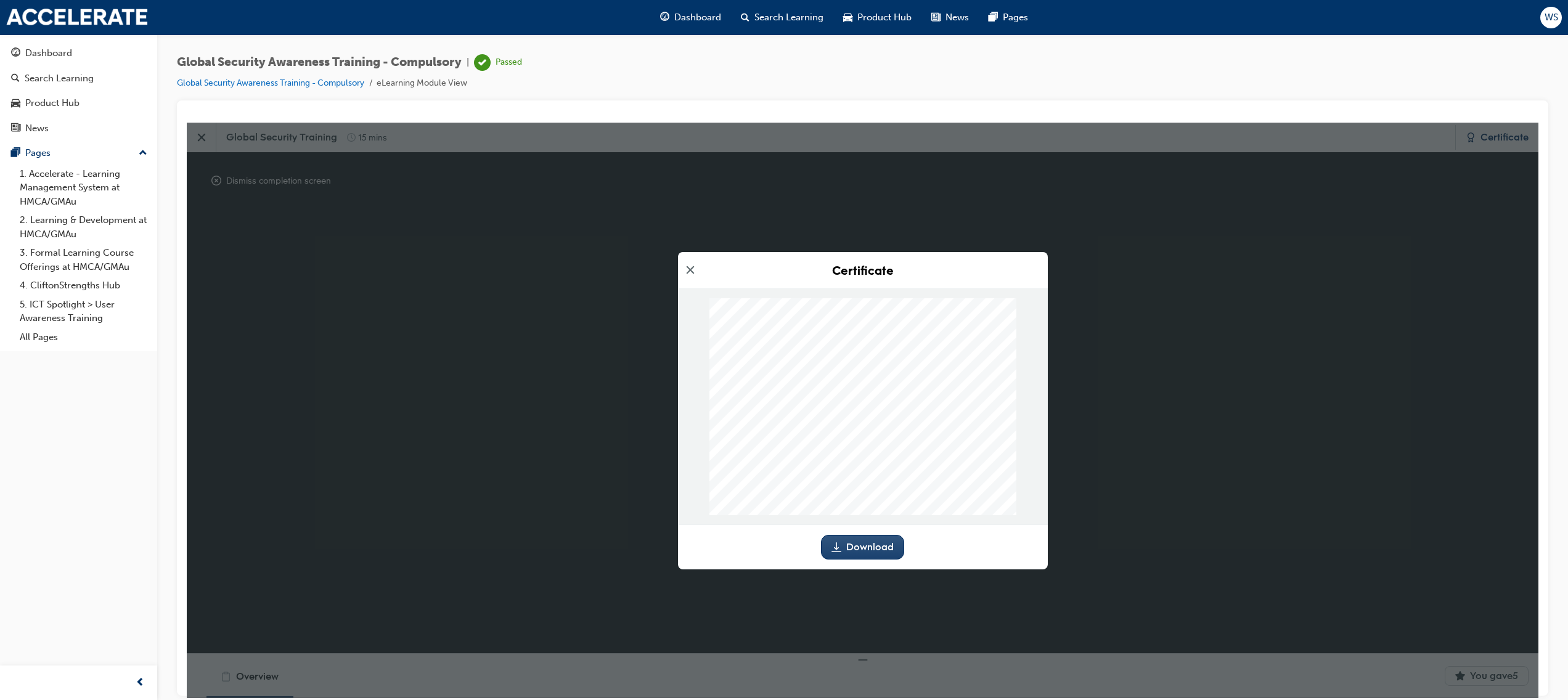 click on "Download" at bounding box center (870, 547) 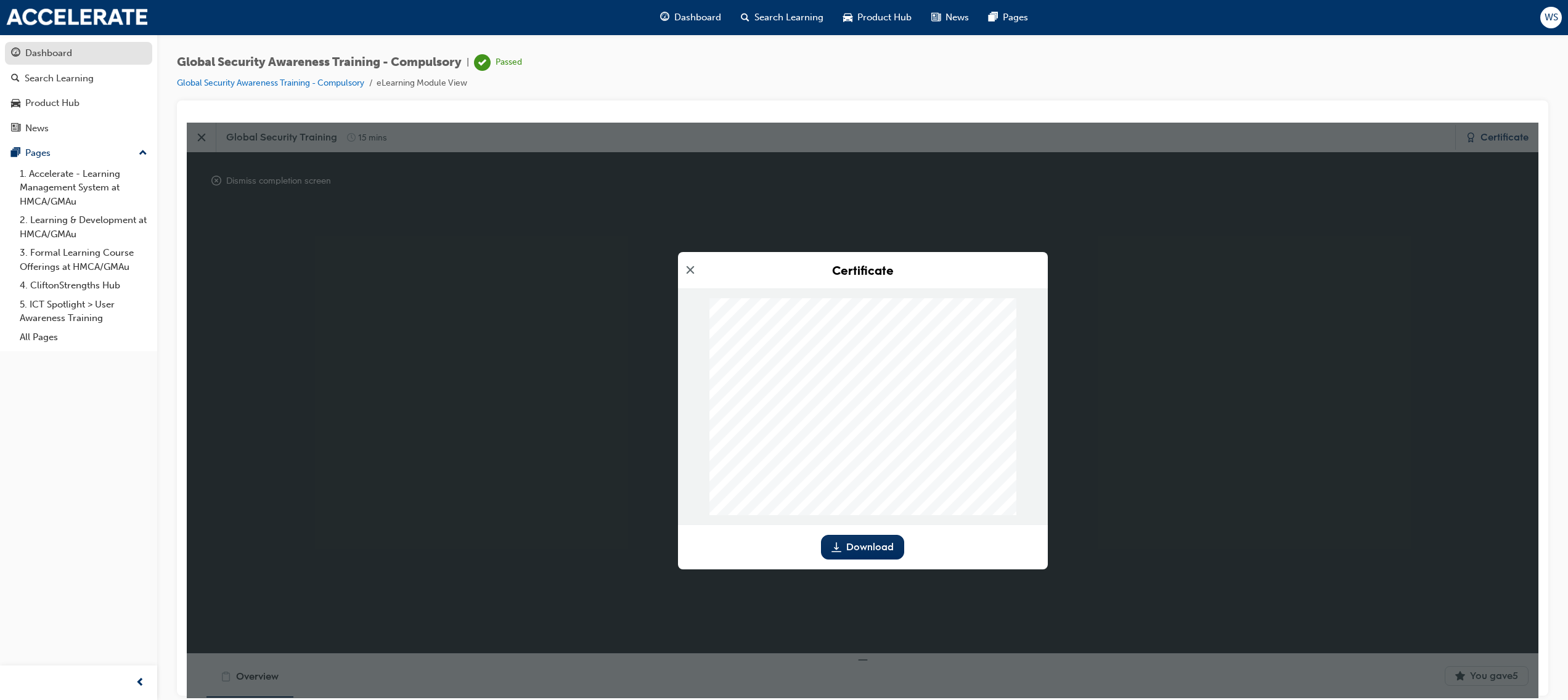 click on "Dashboard" at bounding box center [49, 53] 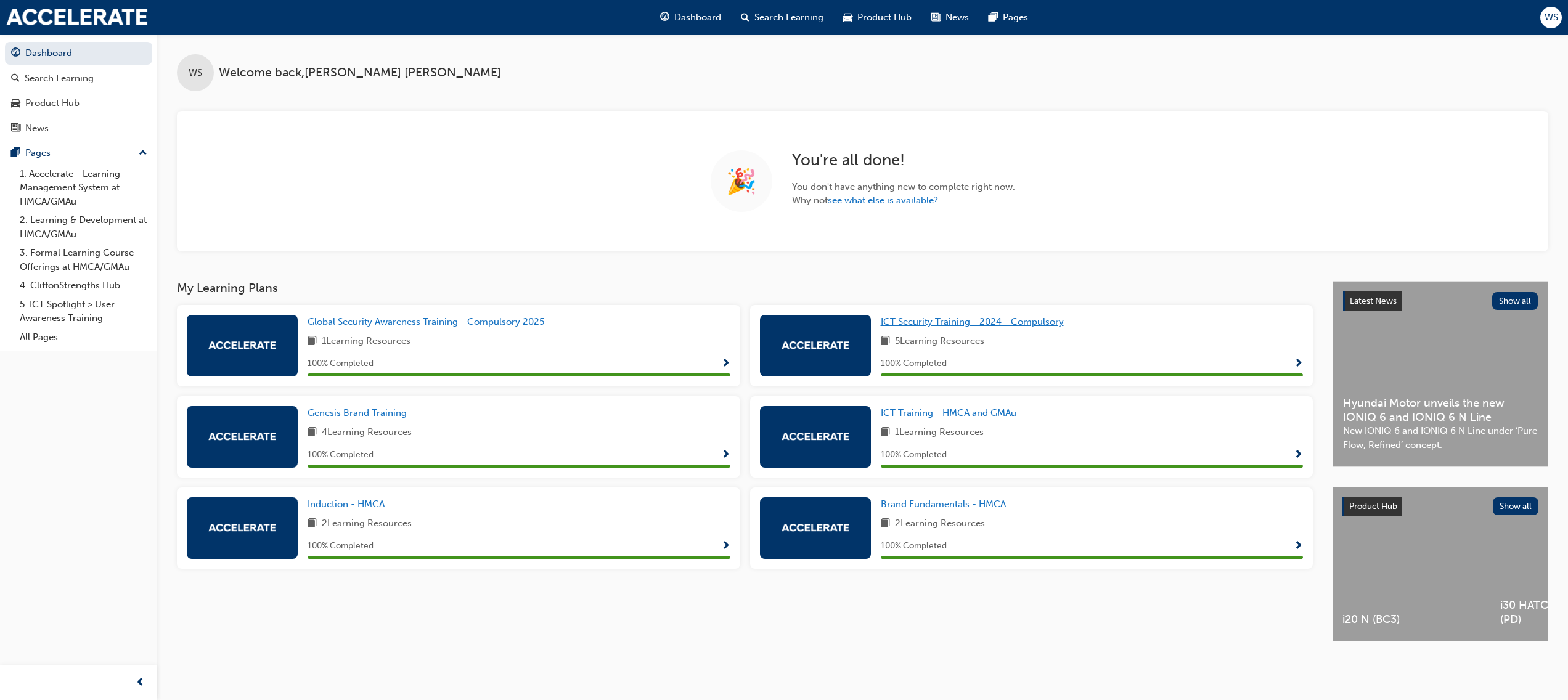 click on "ICT Security Training - 2024 - Compulsory" at bounding box center (972, 322) 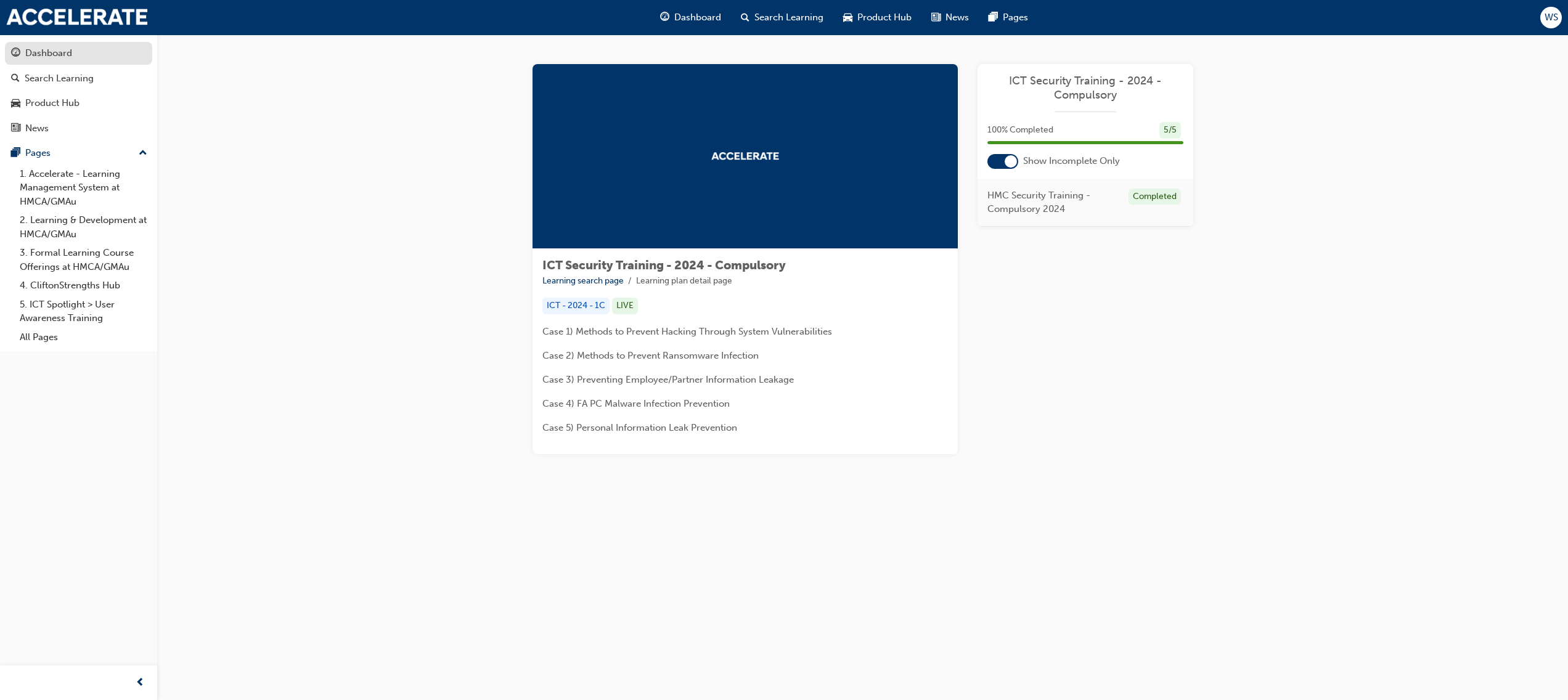 click on "Dashboard" at bounding box center (78, 53) 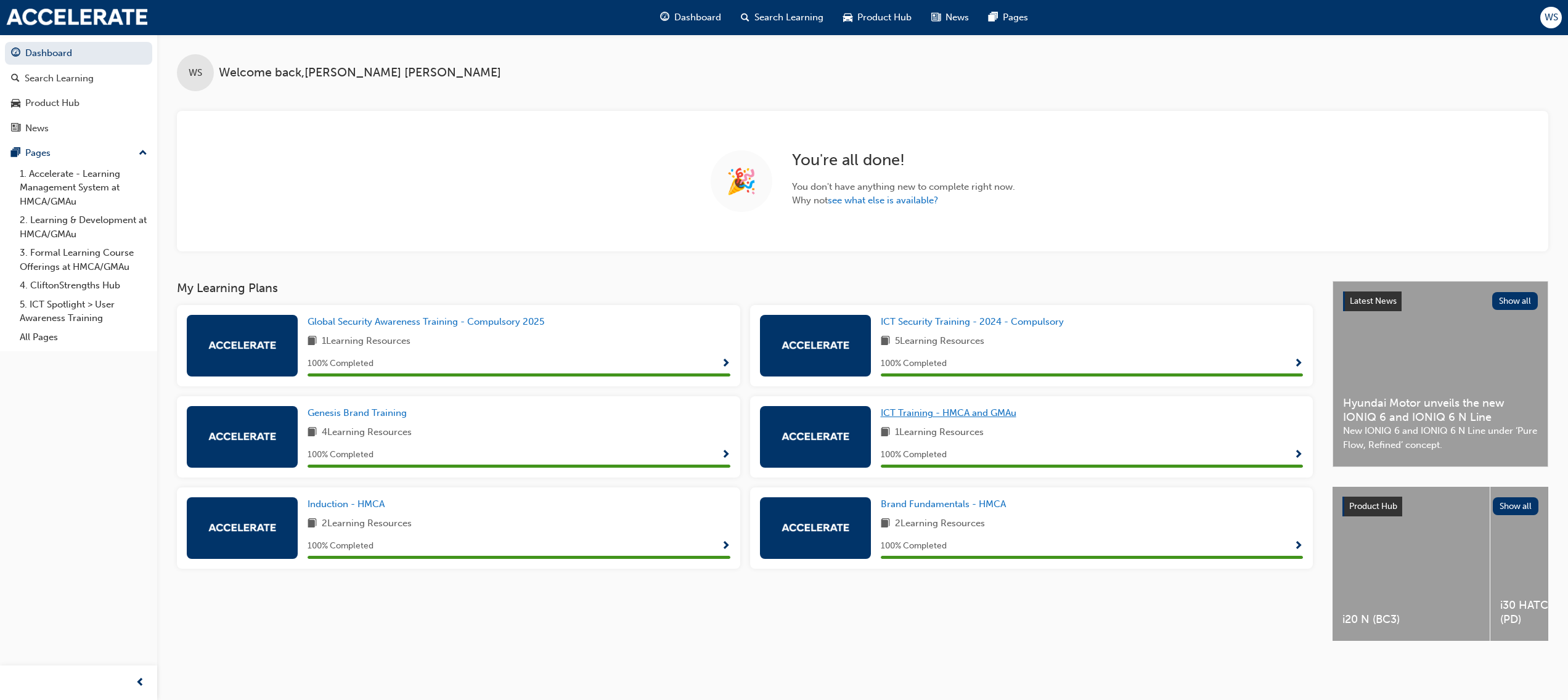 click on "ICT Training - HMCA and GMAu" at bounding box center [949, 413] 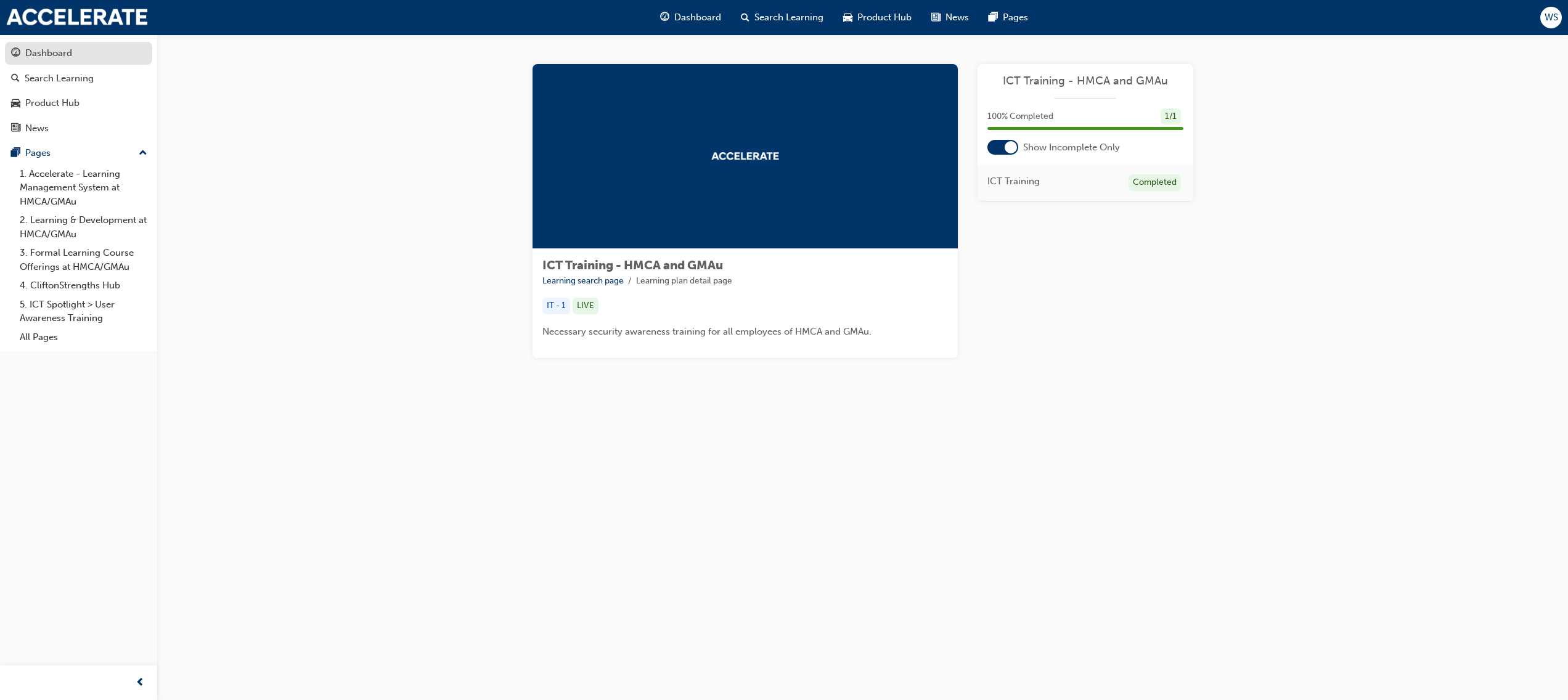 click on "Dashboard" at bounding box center (78, 53) 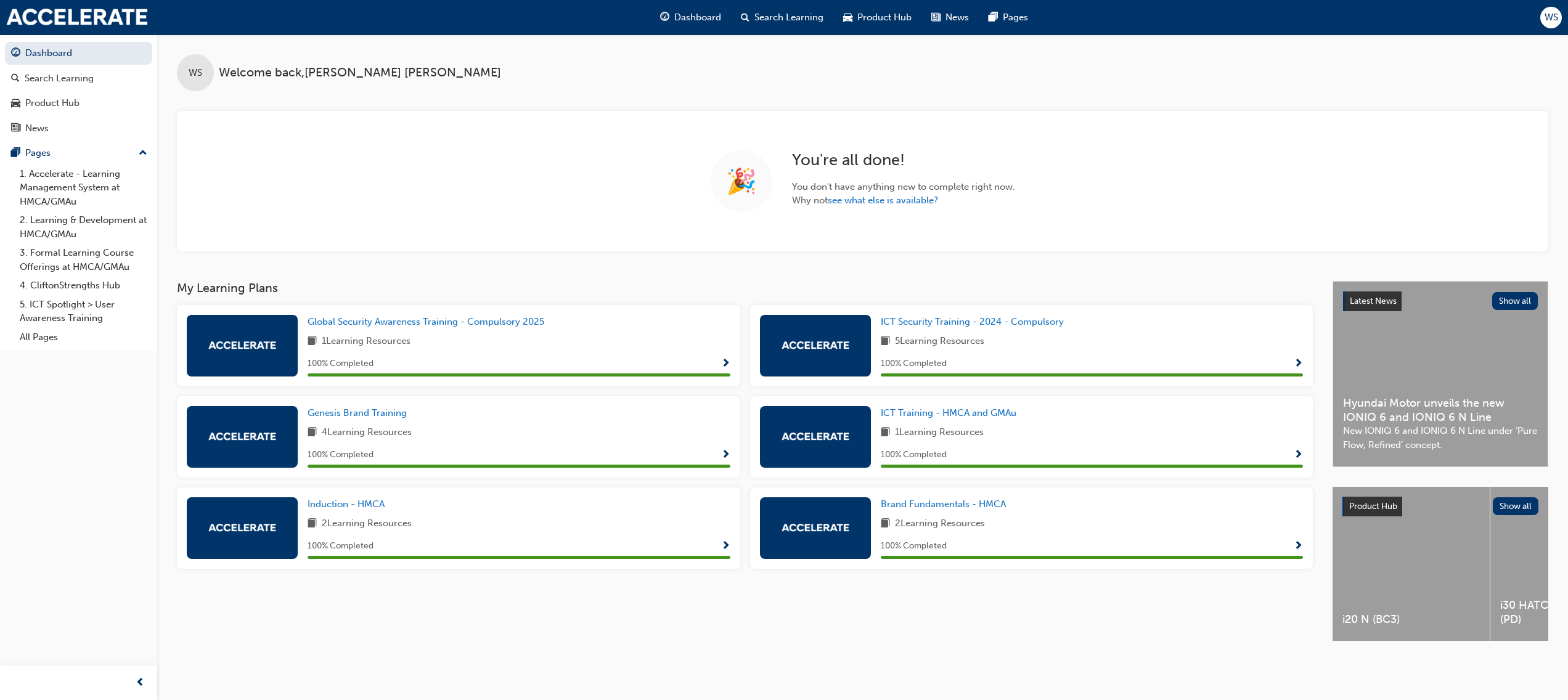 click on "Global Security Awareness Training - Compulsory 2025 1  Learning Resources 100 % Completed" at bounding box center [459, 346] 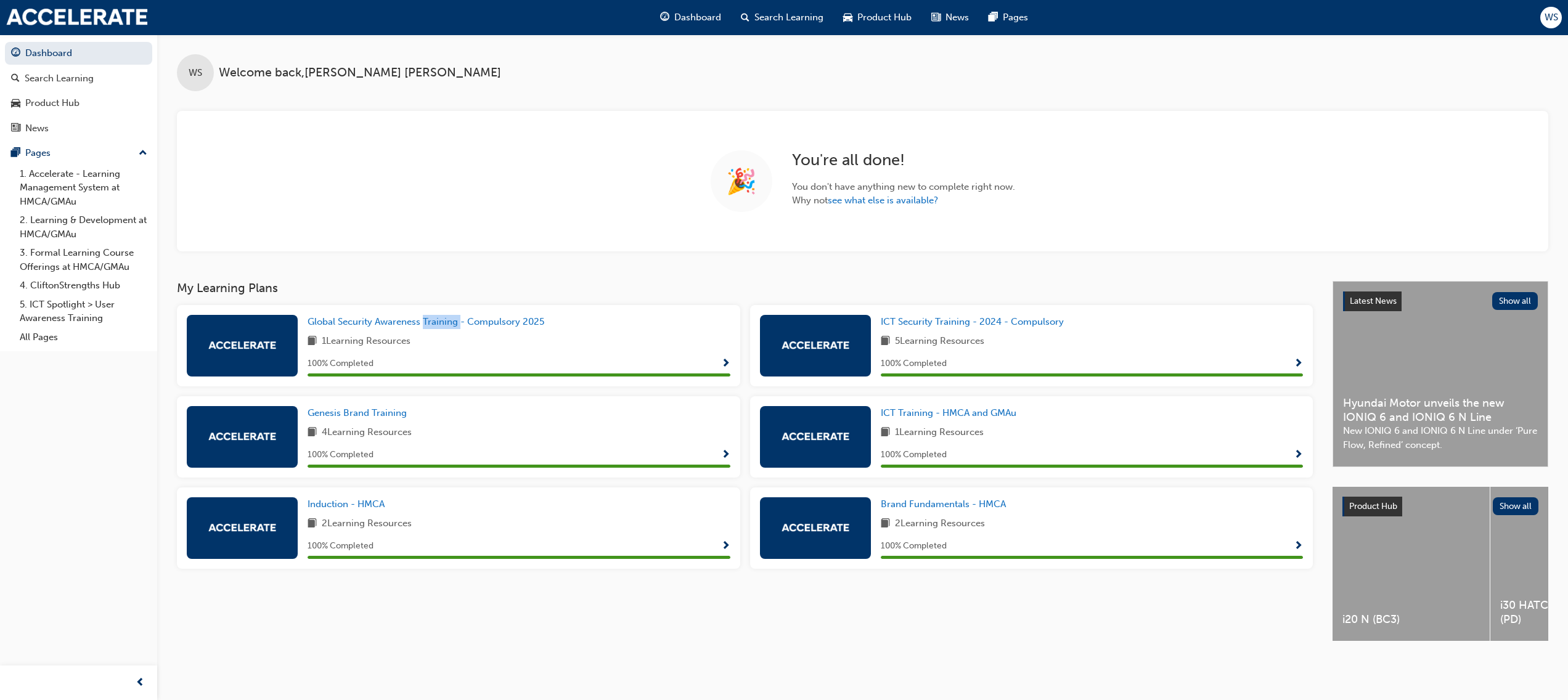 click on "Global Security Awareness Training - Compulsory 2025 1  Learning Resources 100 % Completed" at bounding box center [459, 346] 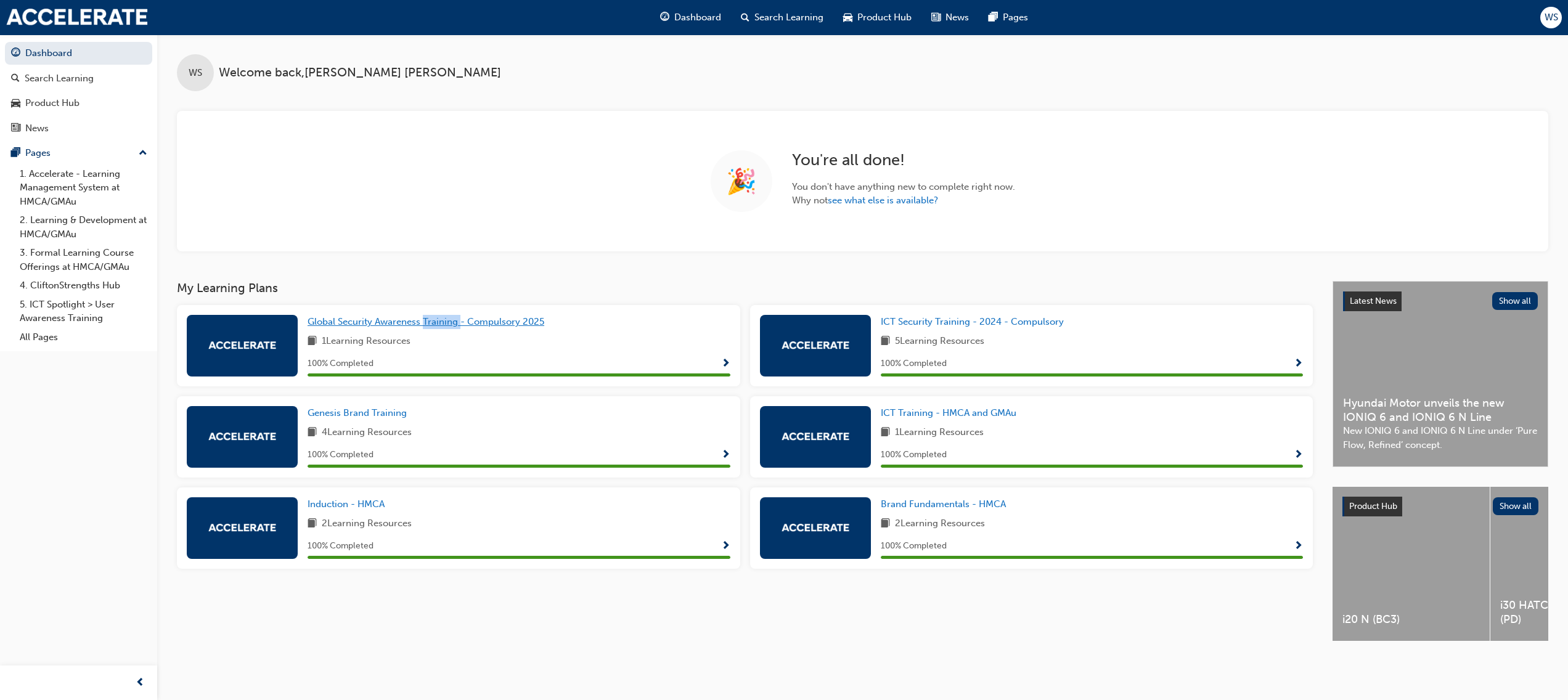 drag, startPoint x: 441, startPoint y: 313, endPoint x: 506, endPoint y: 321, distance: 65.490457 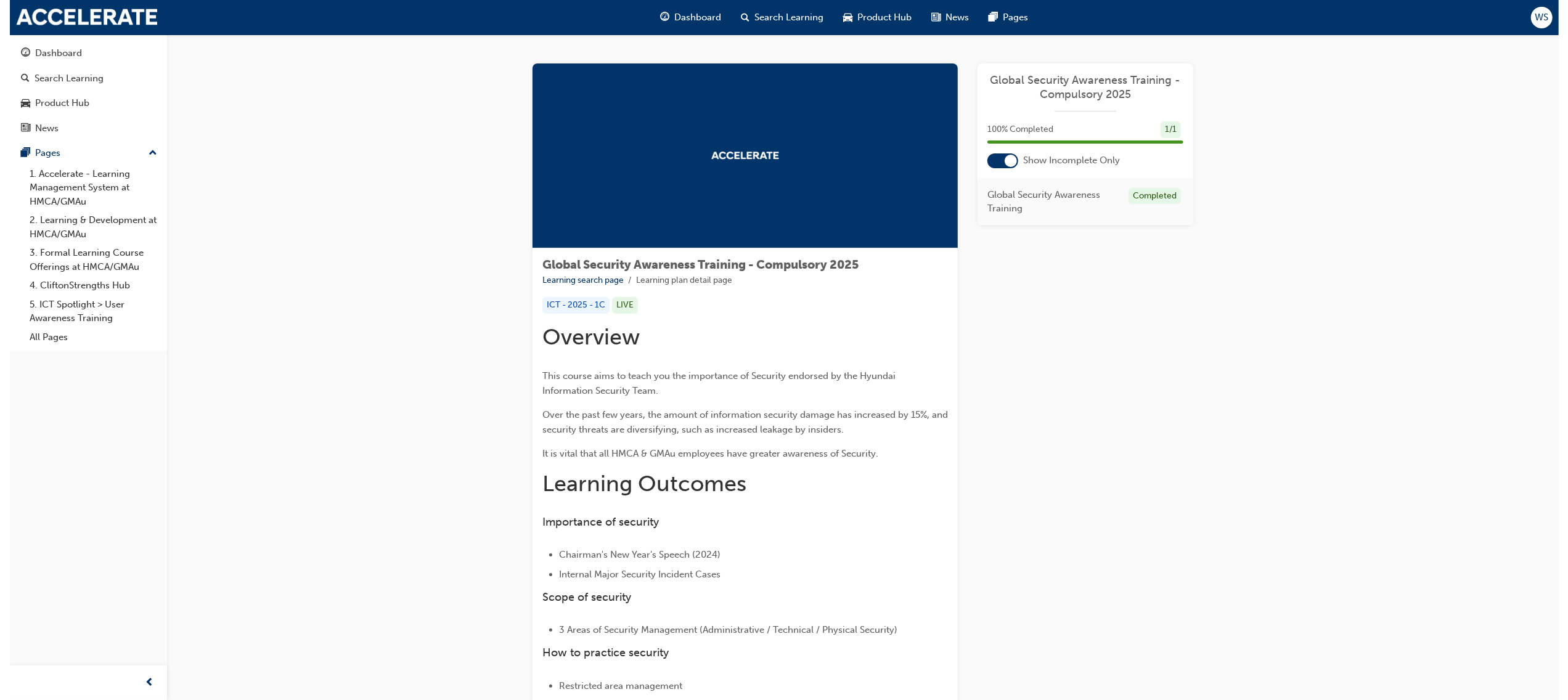 scroll, scrollTop: 0, scrollLeft: 0, axis: both 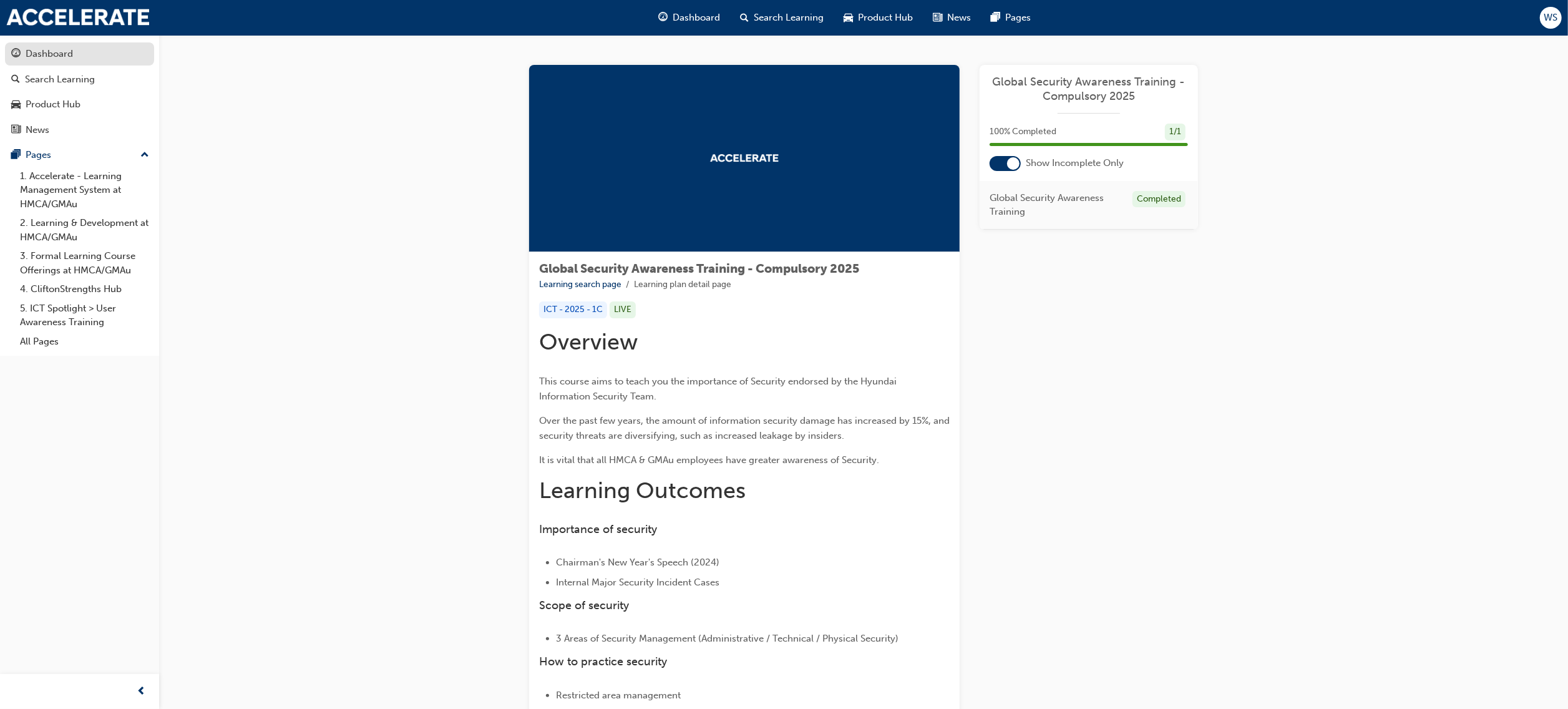 click on "Dashboard" at bounding box center [79, 54] 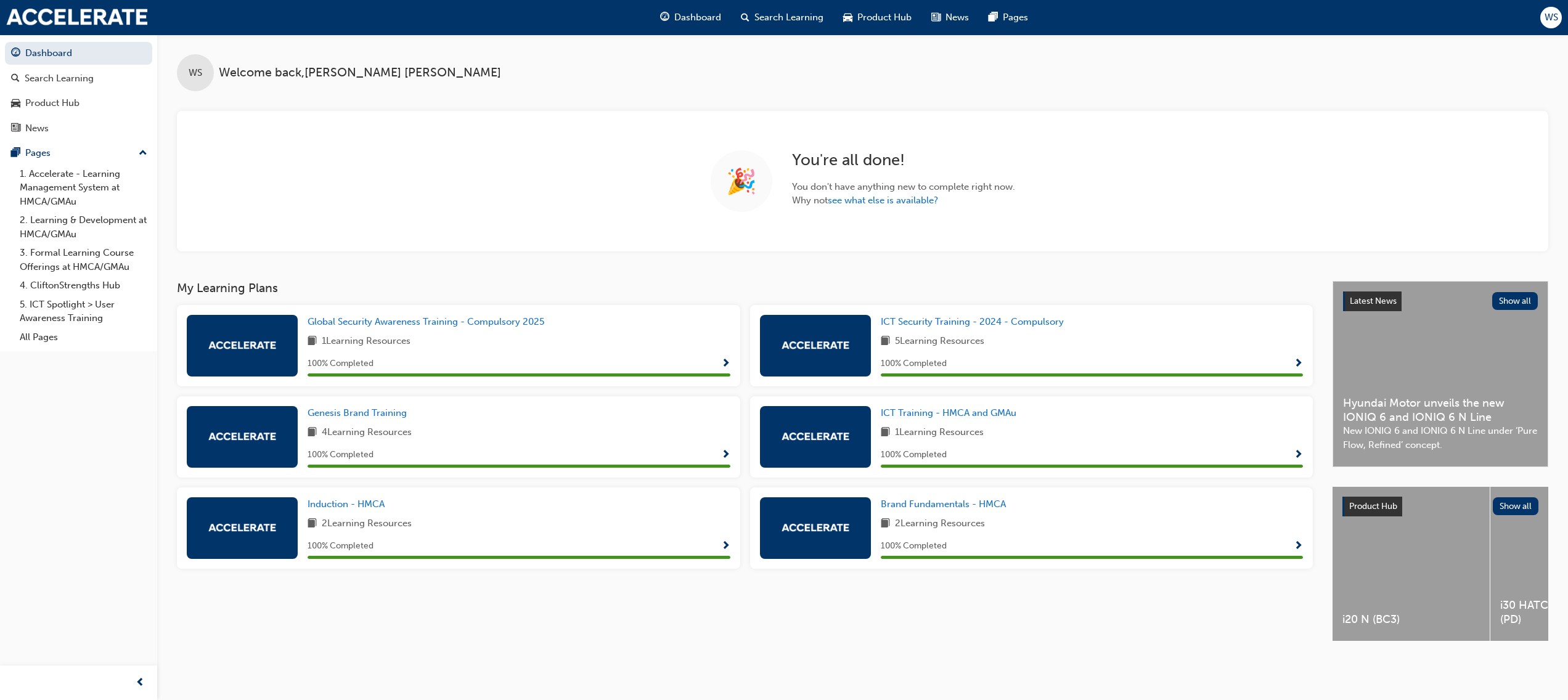 click on "100 % Completed" at bounding box center [1092, 364] 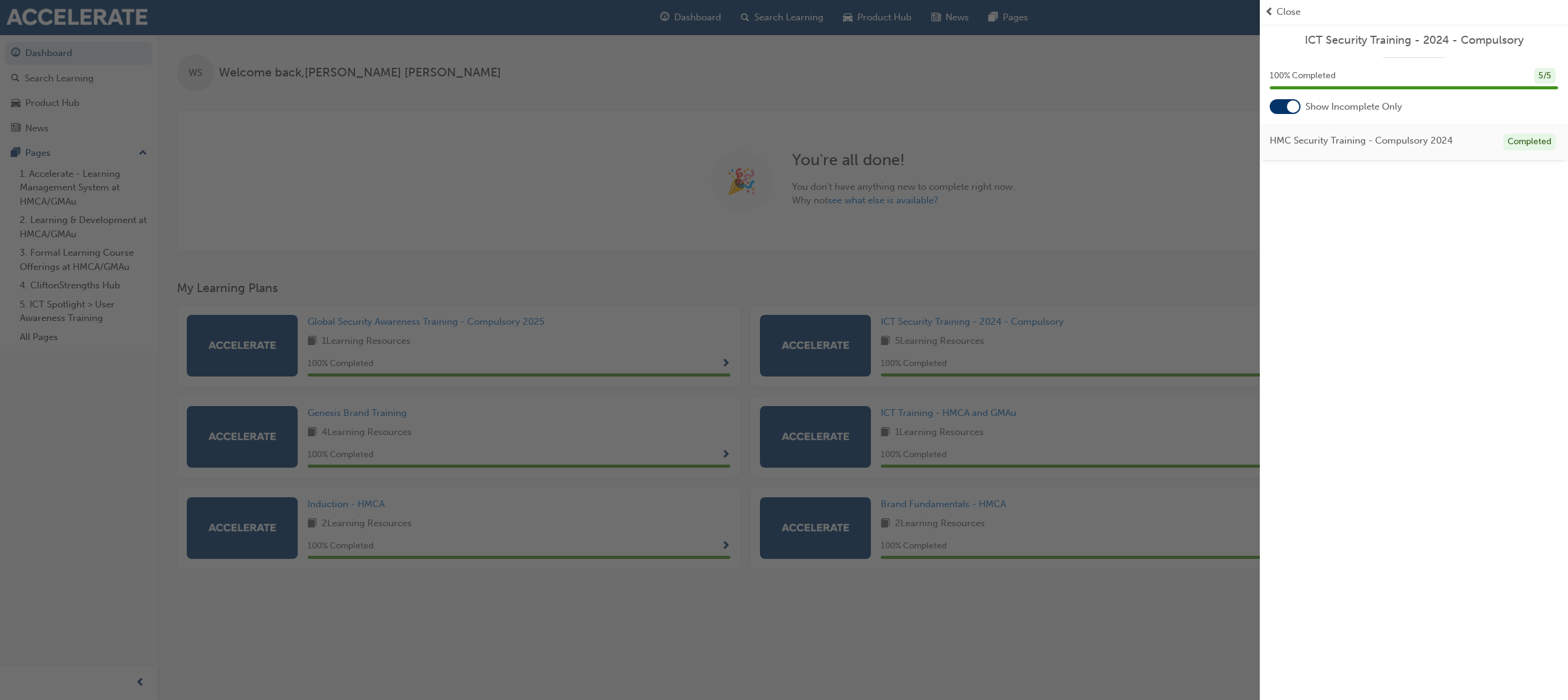 click on "Close" at bounding box center (1288, 12) 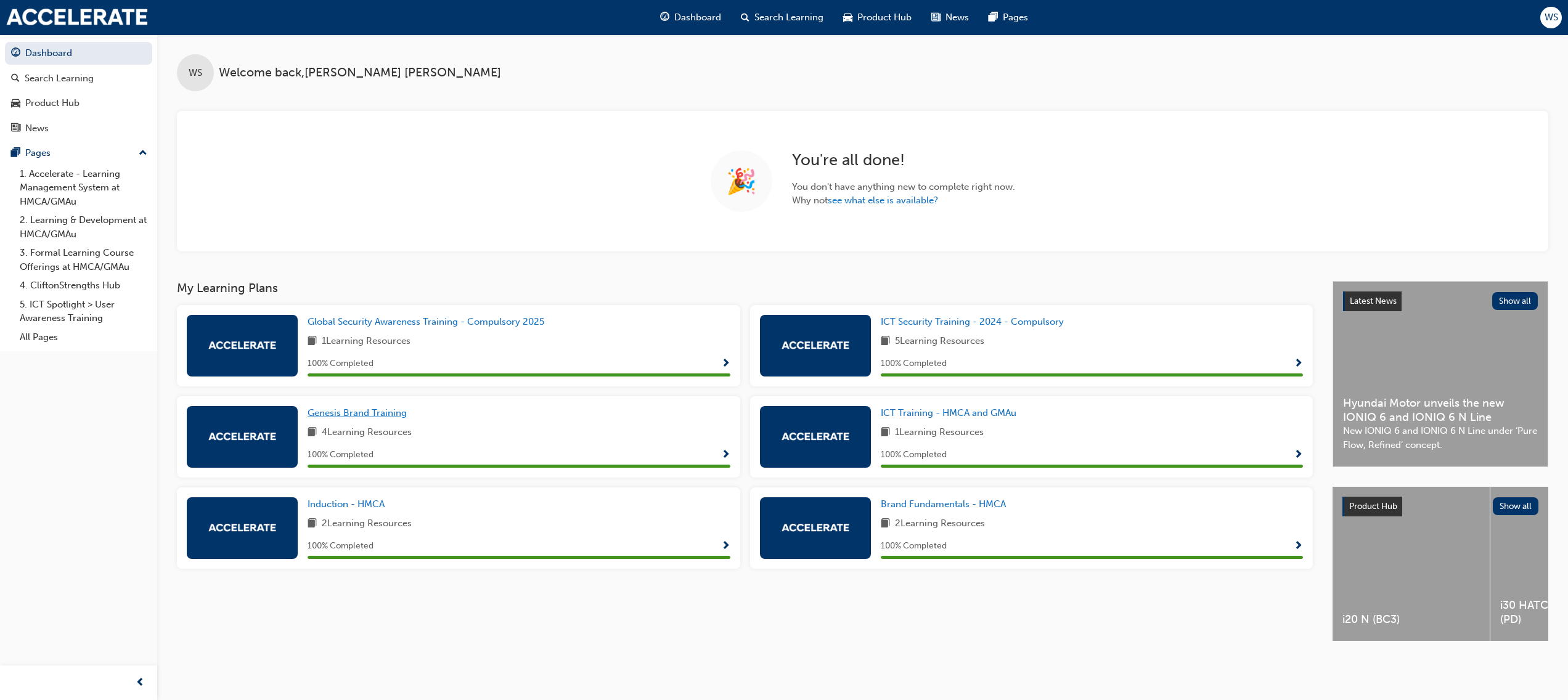 click on "Genesis Brand Training" at bounding box center (357, 413) 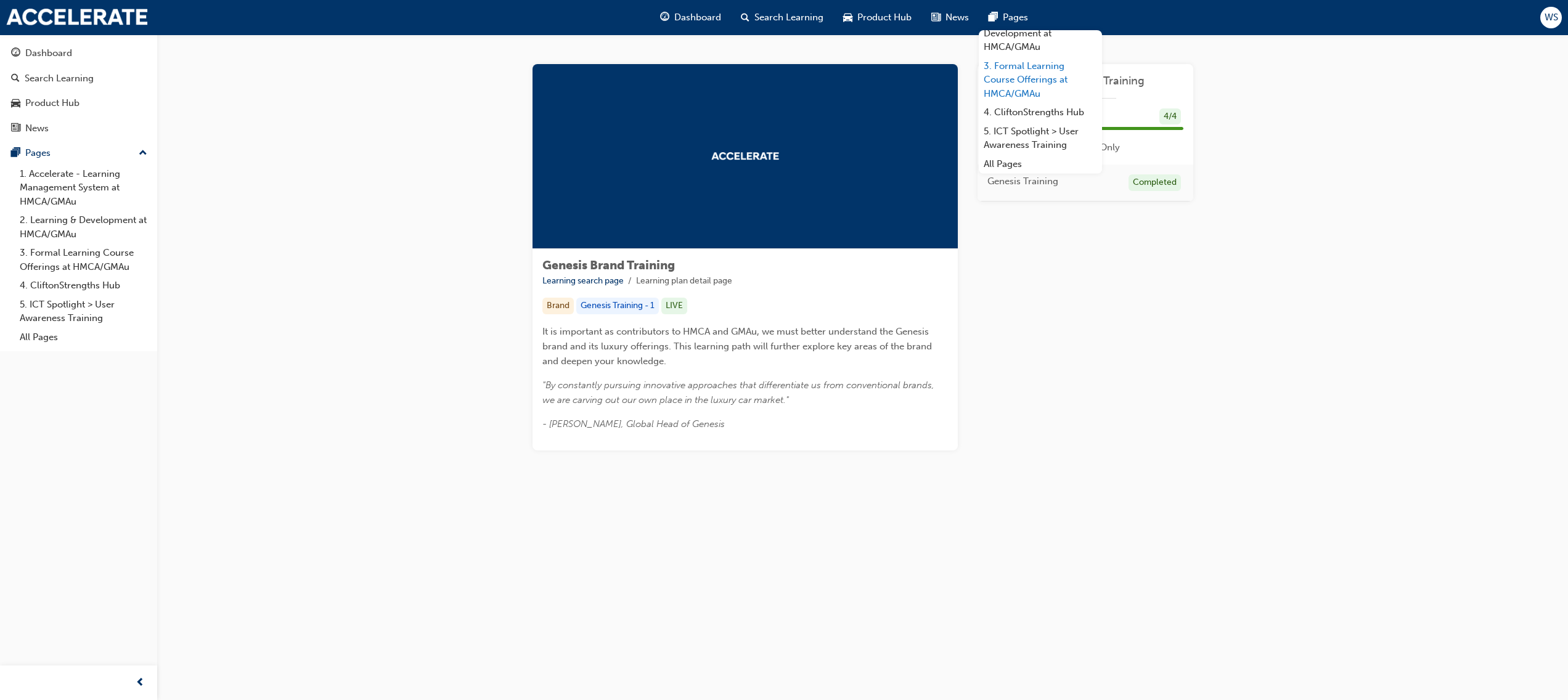 scroll, scrollTop: 107, scrollLeft: 0, axis: vertical 